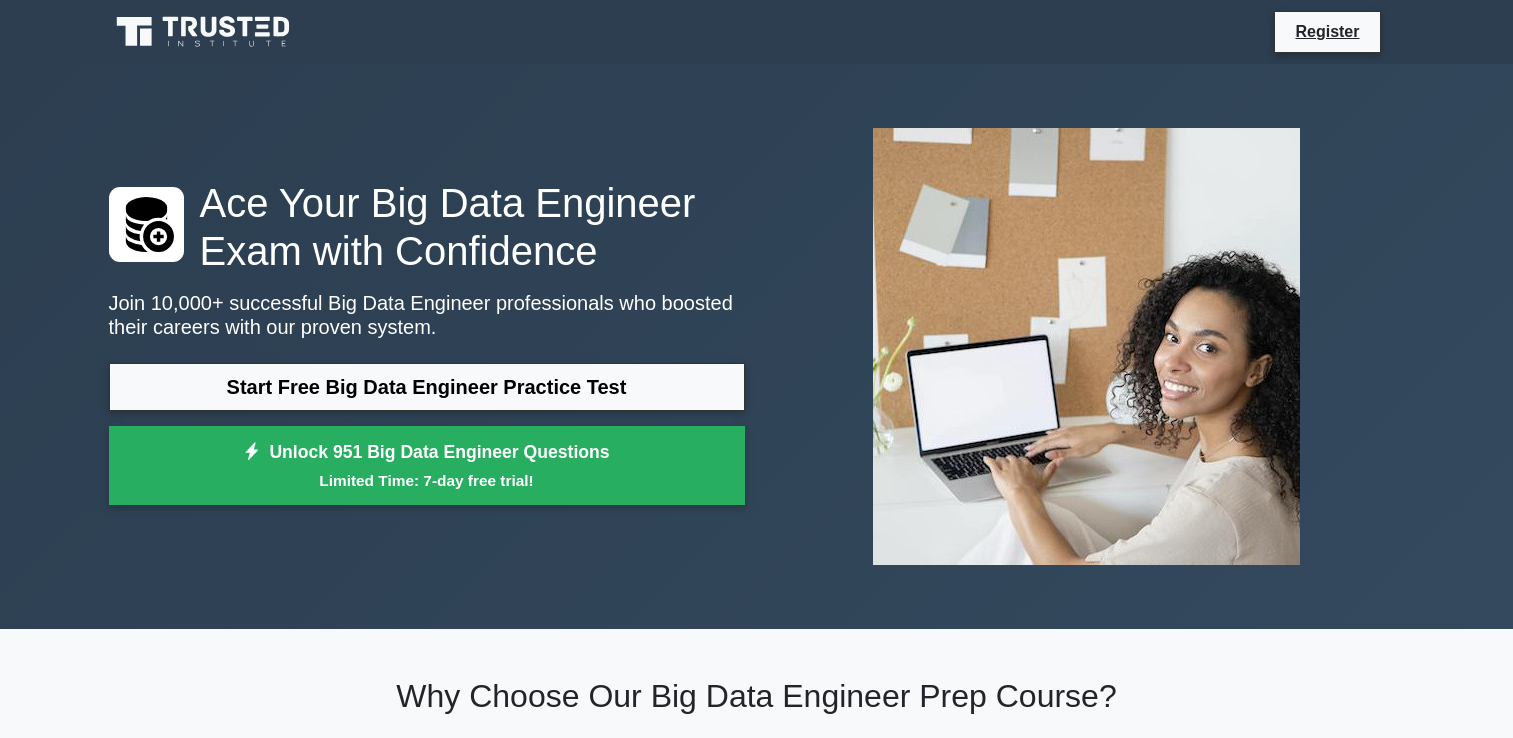 scroll, scrollTop: 0, scrollLeft: 0, axis: both 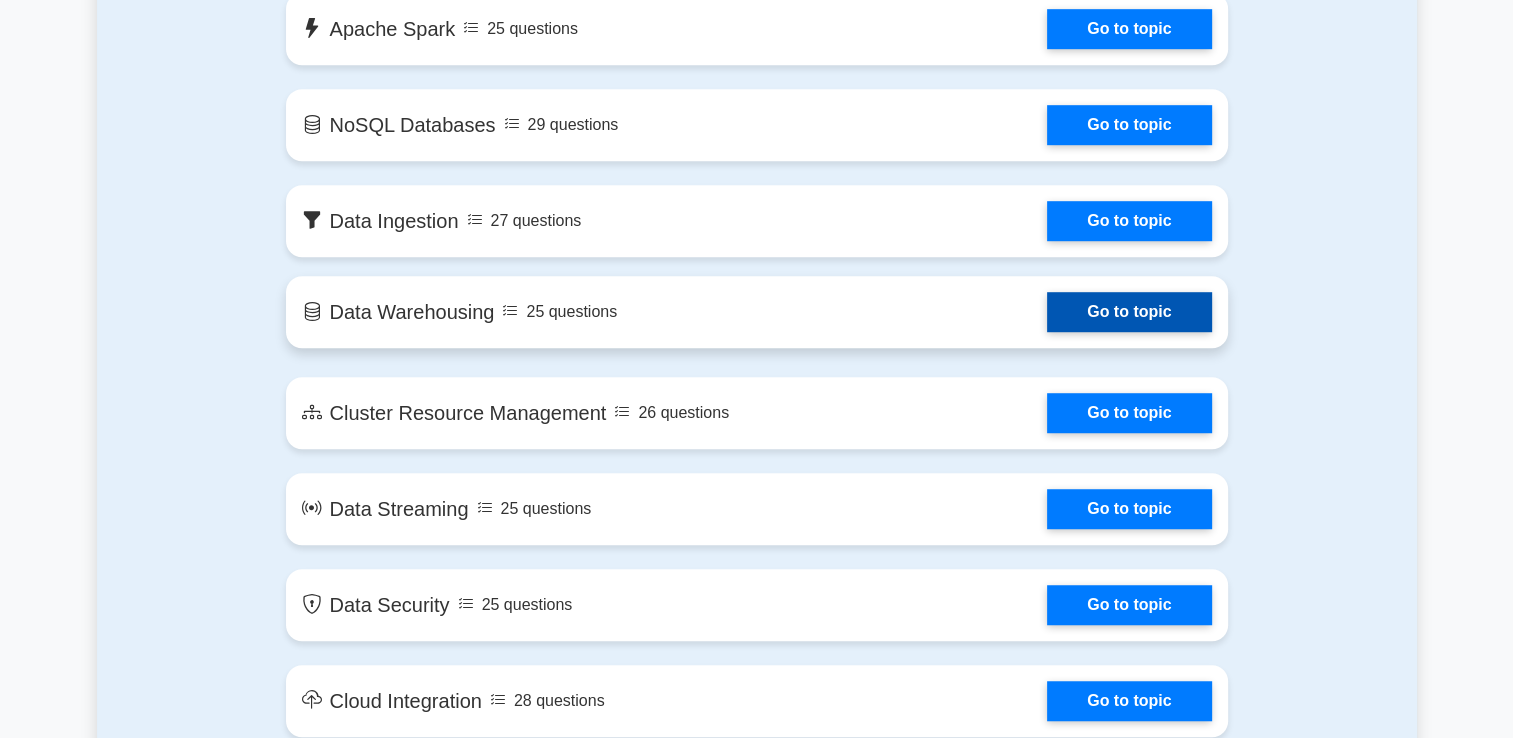 click on "Go to topic" at bounding box center [1129, 312] 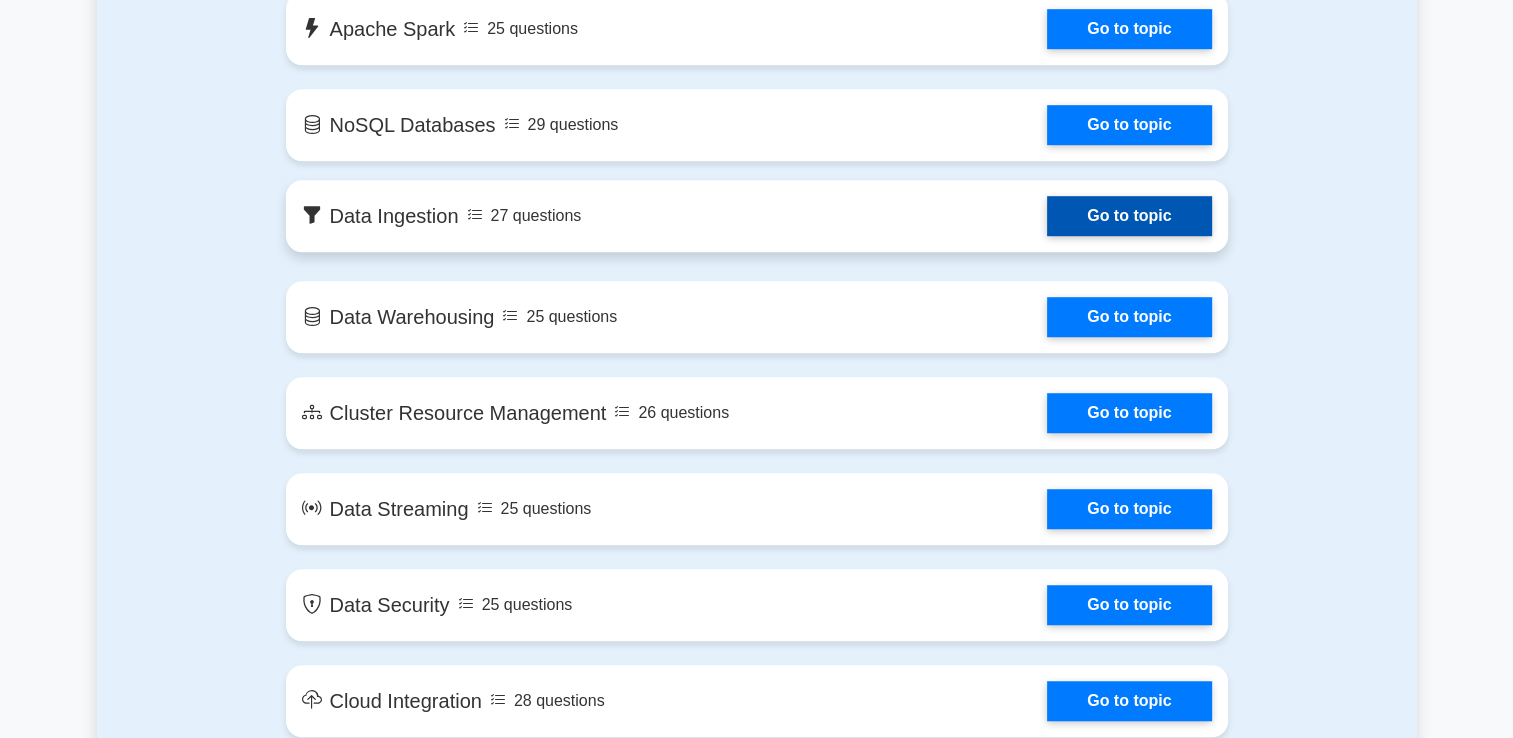 click on "Go to topic" at bounding box center [1129, 216] 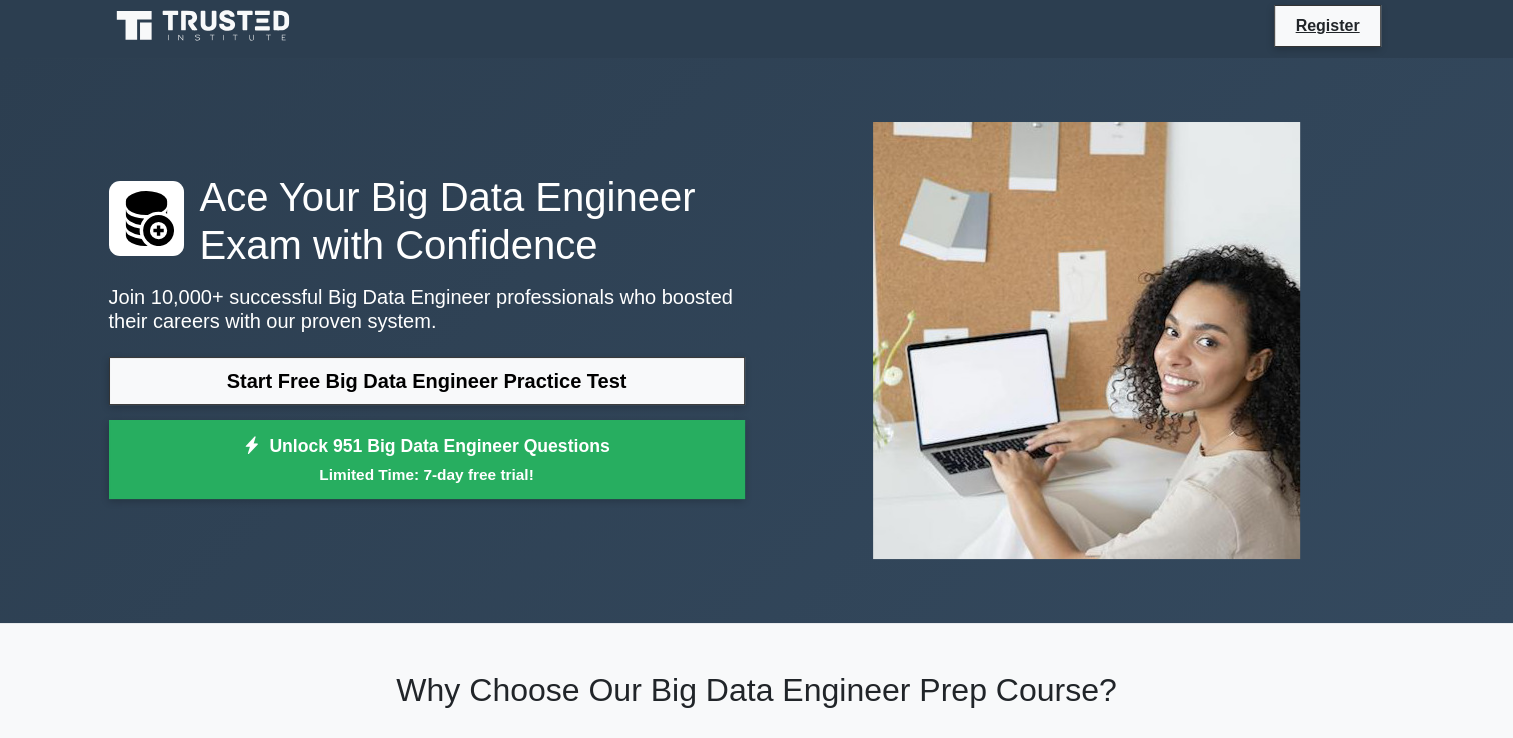 scroll, scrollTop: 0, scrollLeft: 0, axis: both 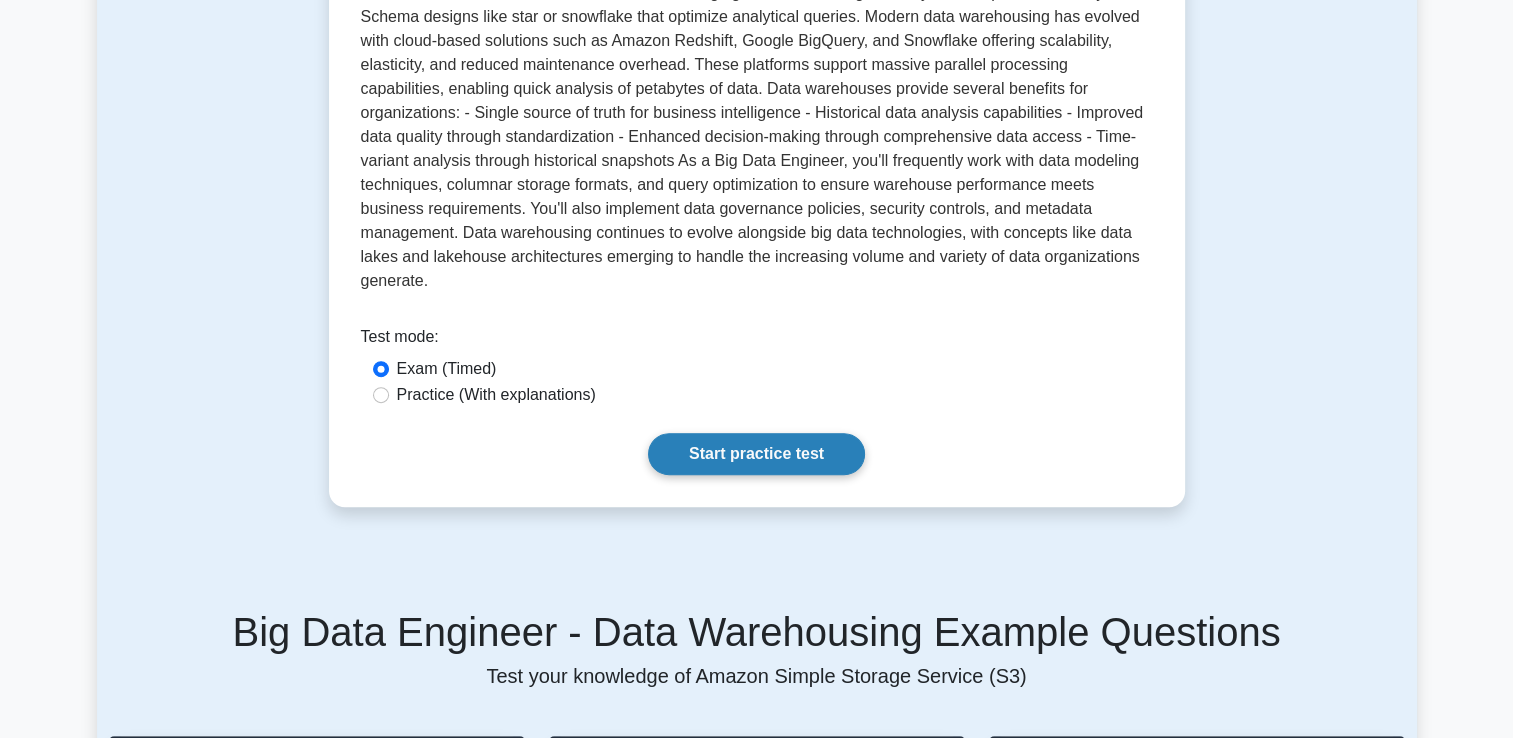 click on "Start practice test" at bounding box center [756, 454] 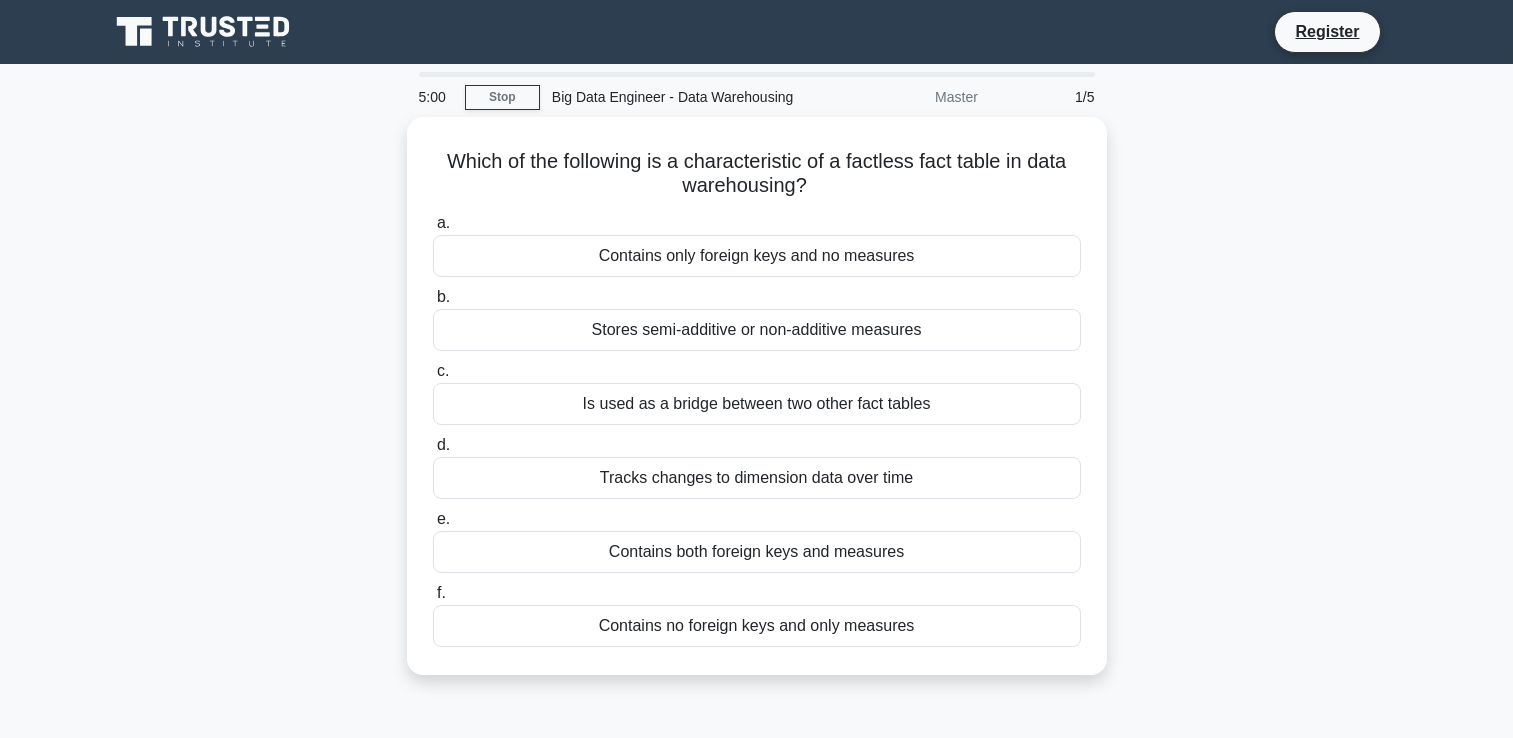 scroll, scrollTop: 0, scrollLeft: 0, axis: both 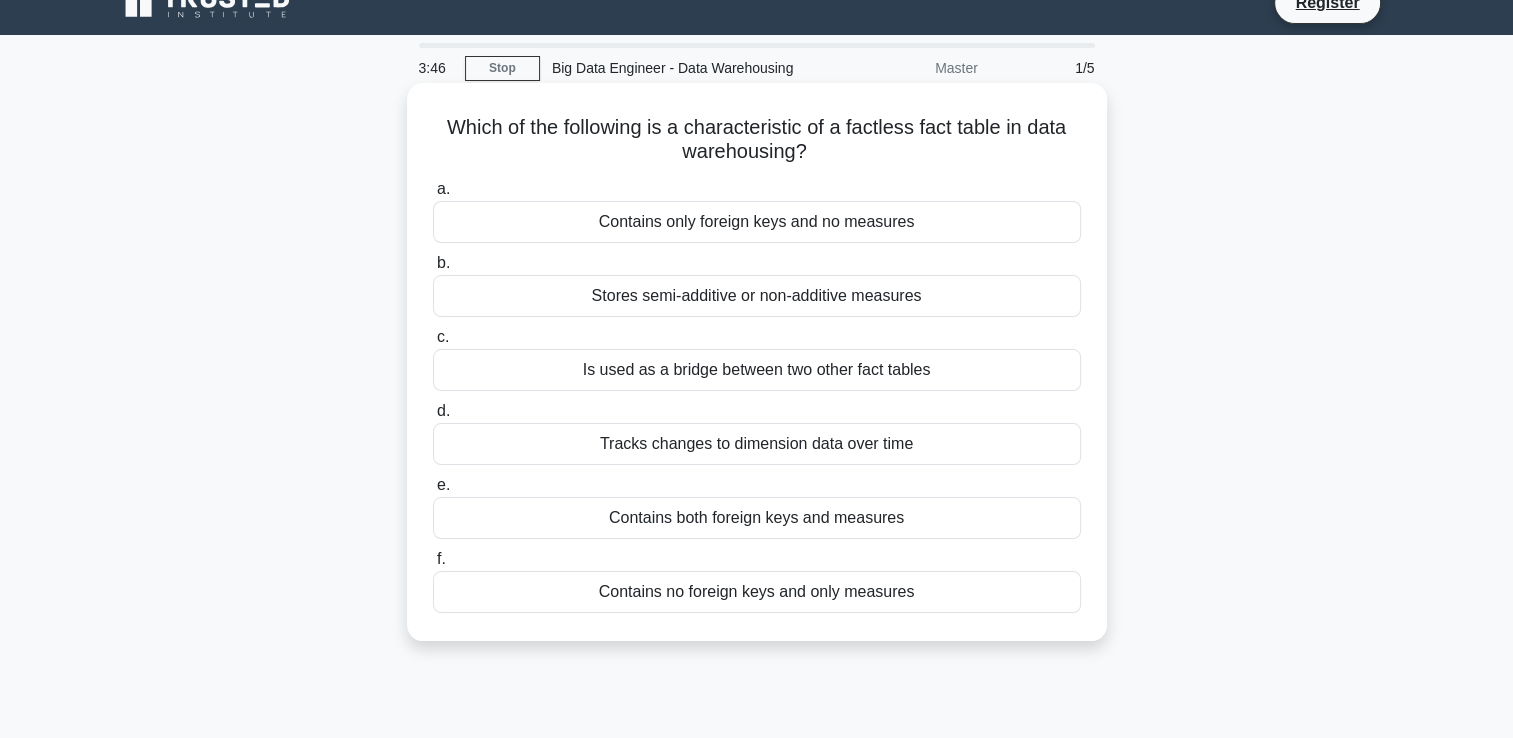 click on "Stores semi-additive or non-additive measures" at bounding box center (757, 296) 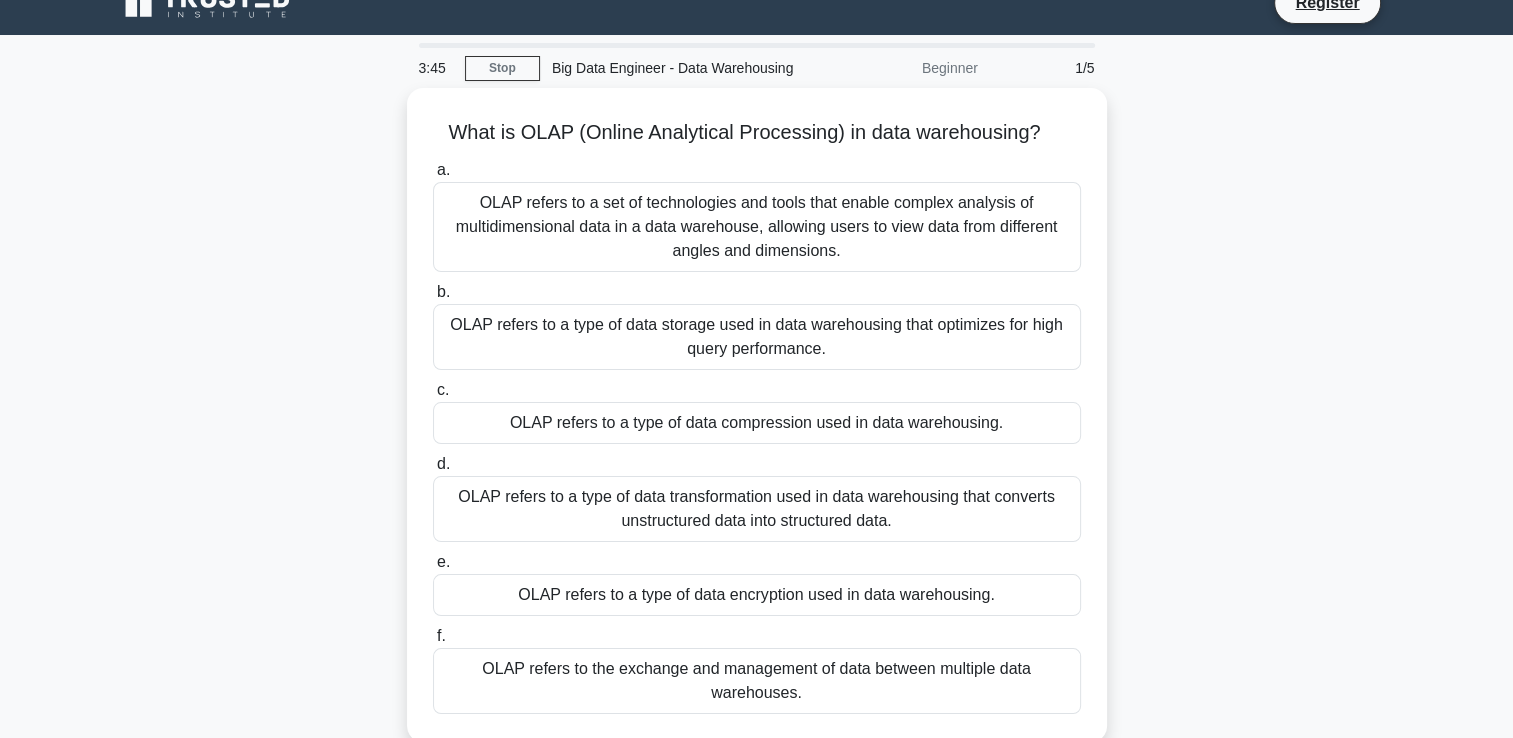 scroll, scrollTop: 0, scrollLeft: 0, axis: both 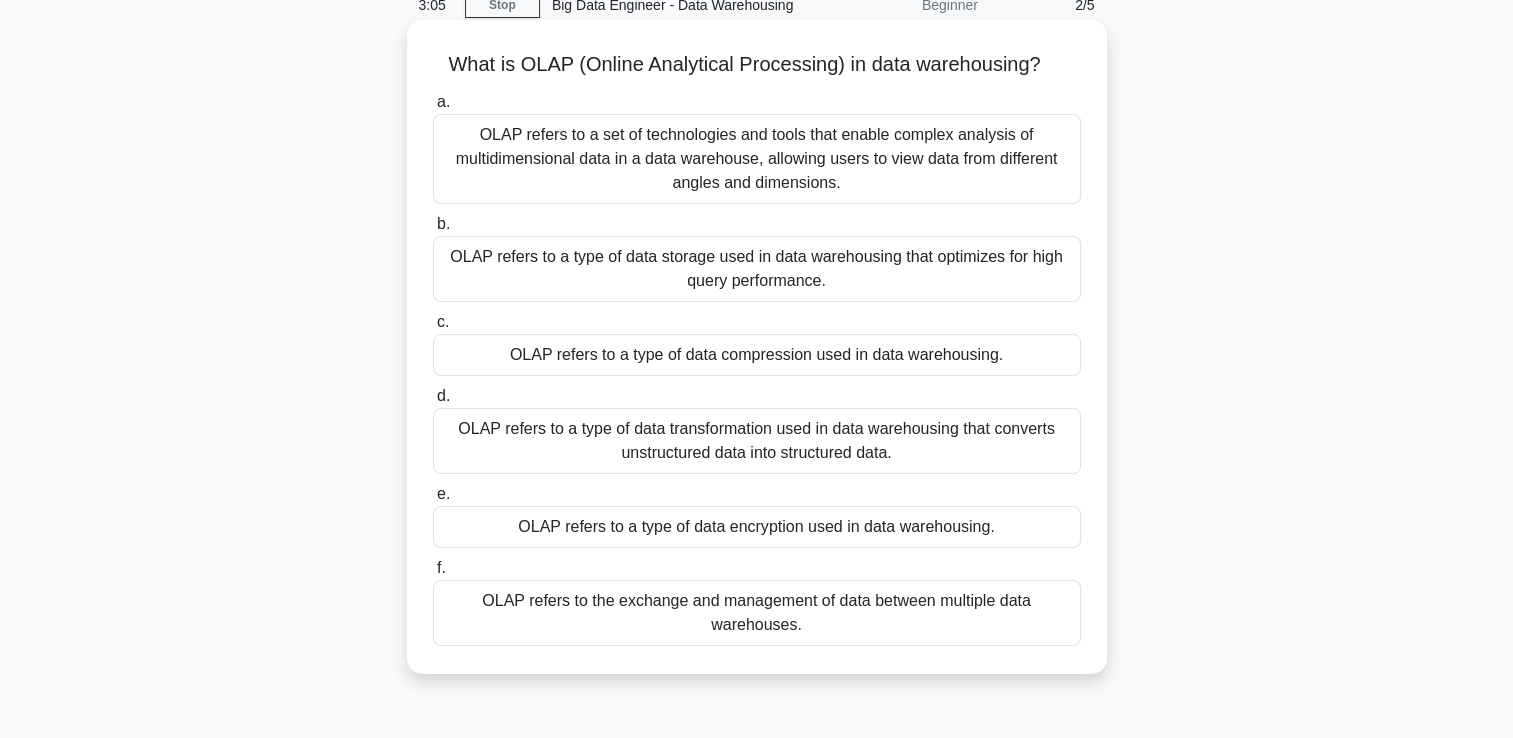 click on "OLAP refers to a set of technologies and tools that enable complex analysis of multidimensional data in a data warehouse, allowing users to view data from different angles and dimensions." at bounding box center (757, 159) 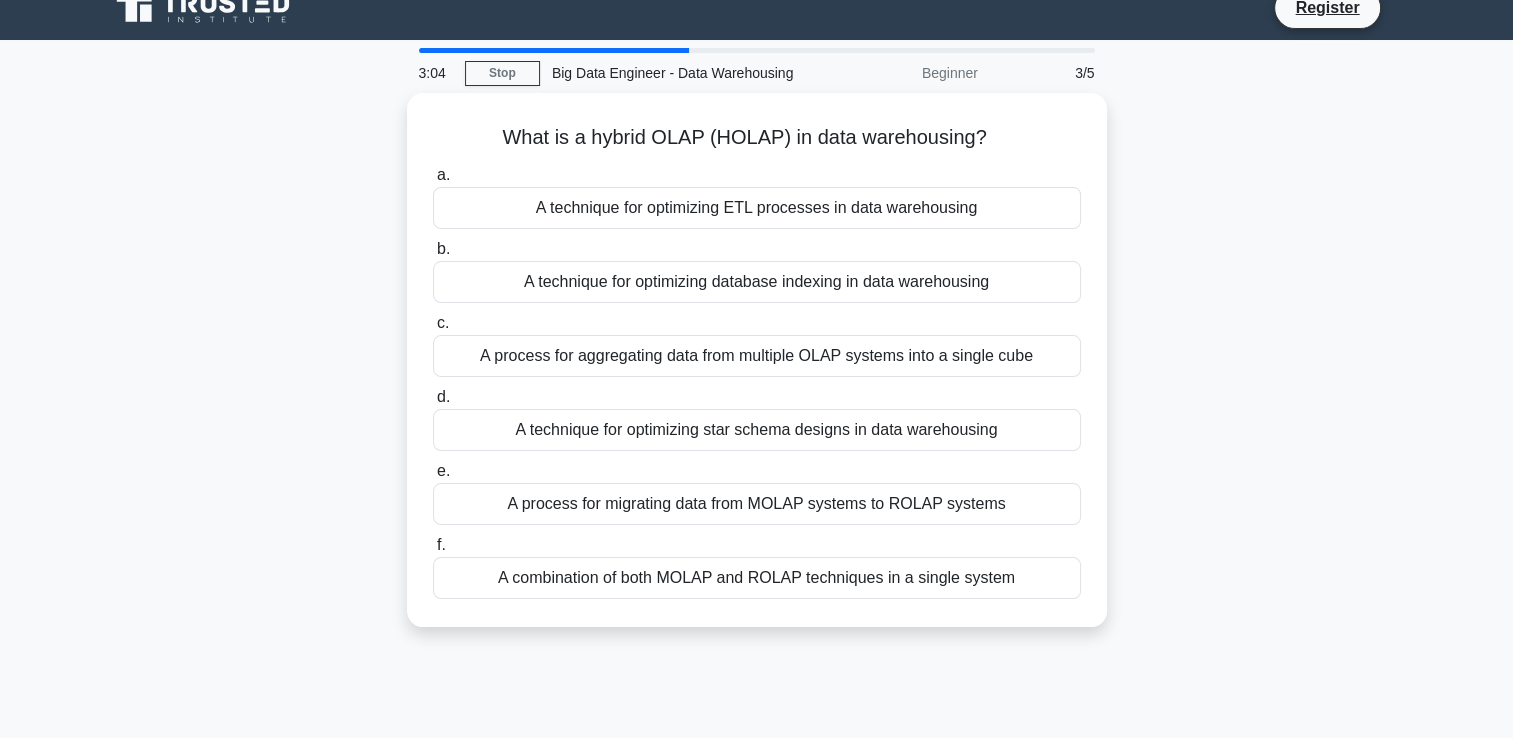 scroll, scrollTop: 0, scrollLeft: 0, axis: both 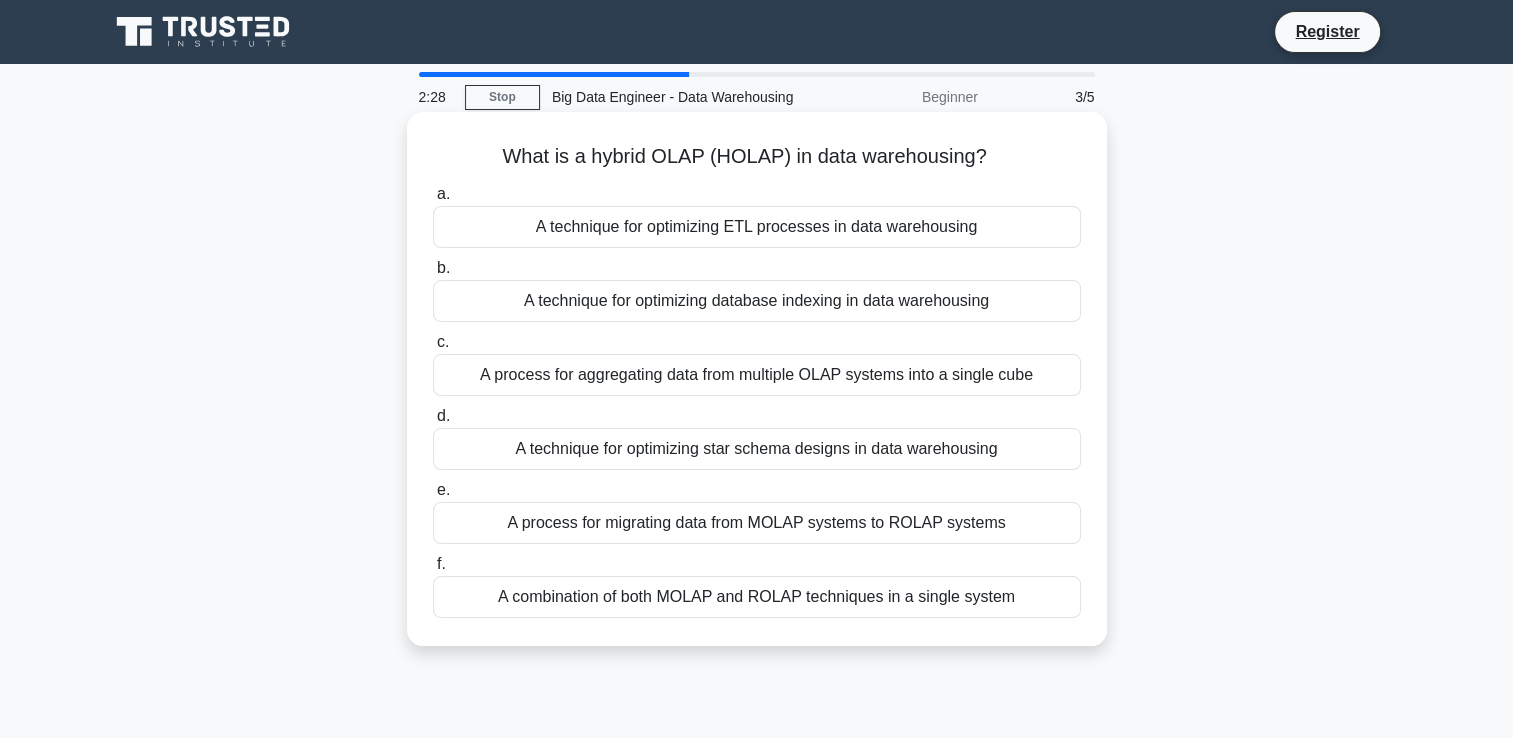 click on "A combination of both MOLAP and ROLAP techniques in a single system" at bounding box center (757, 597) 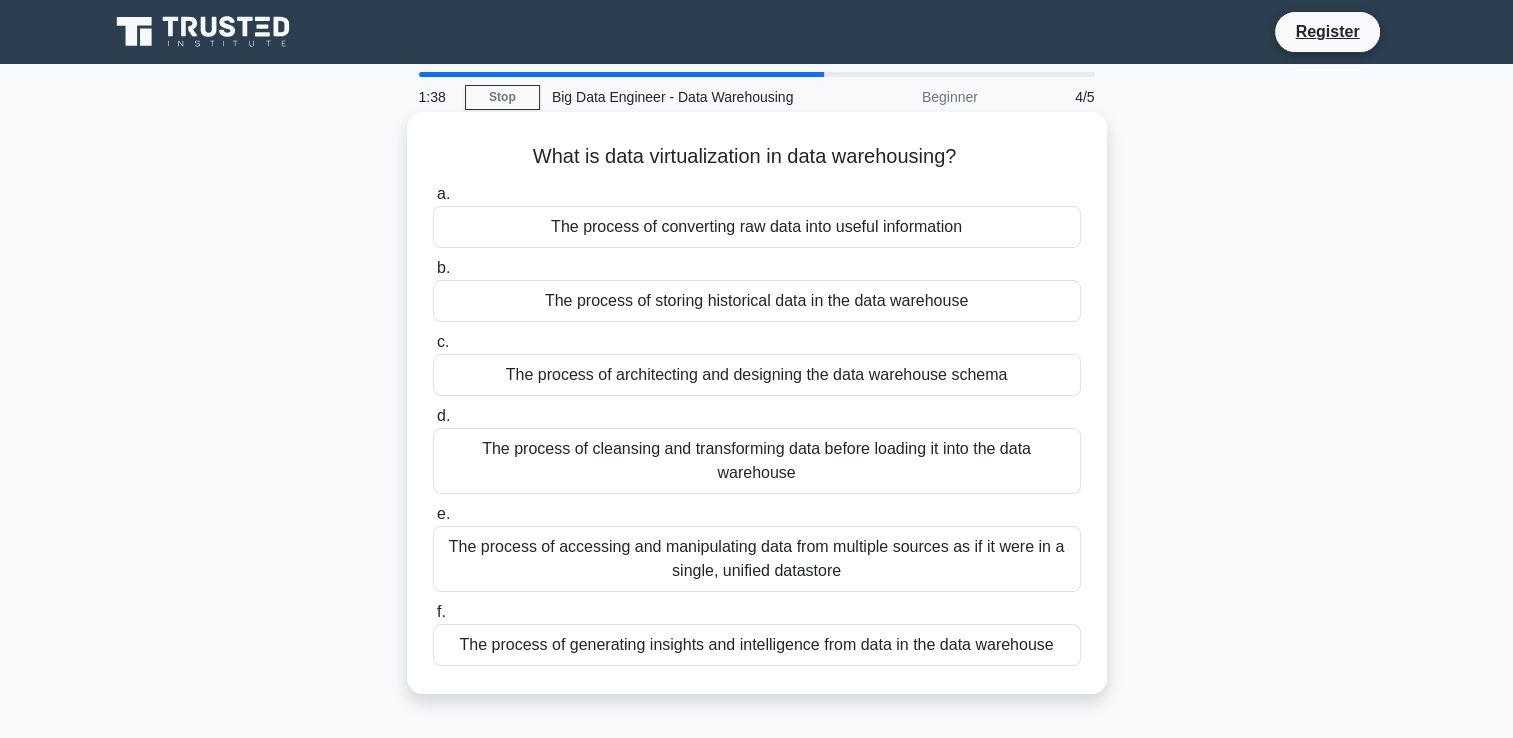 click on "The process of accessing and manipulating data from multiple sources as if it were in a single, unified datastore" at bounding box center [757, 559] 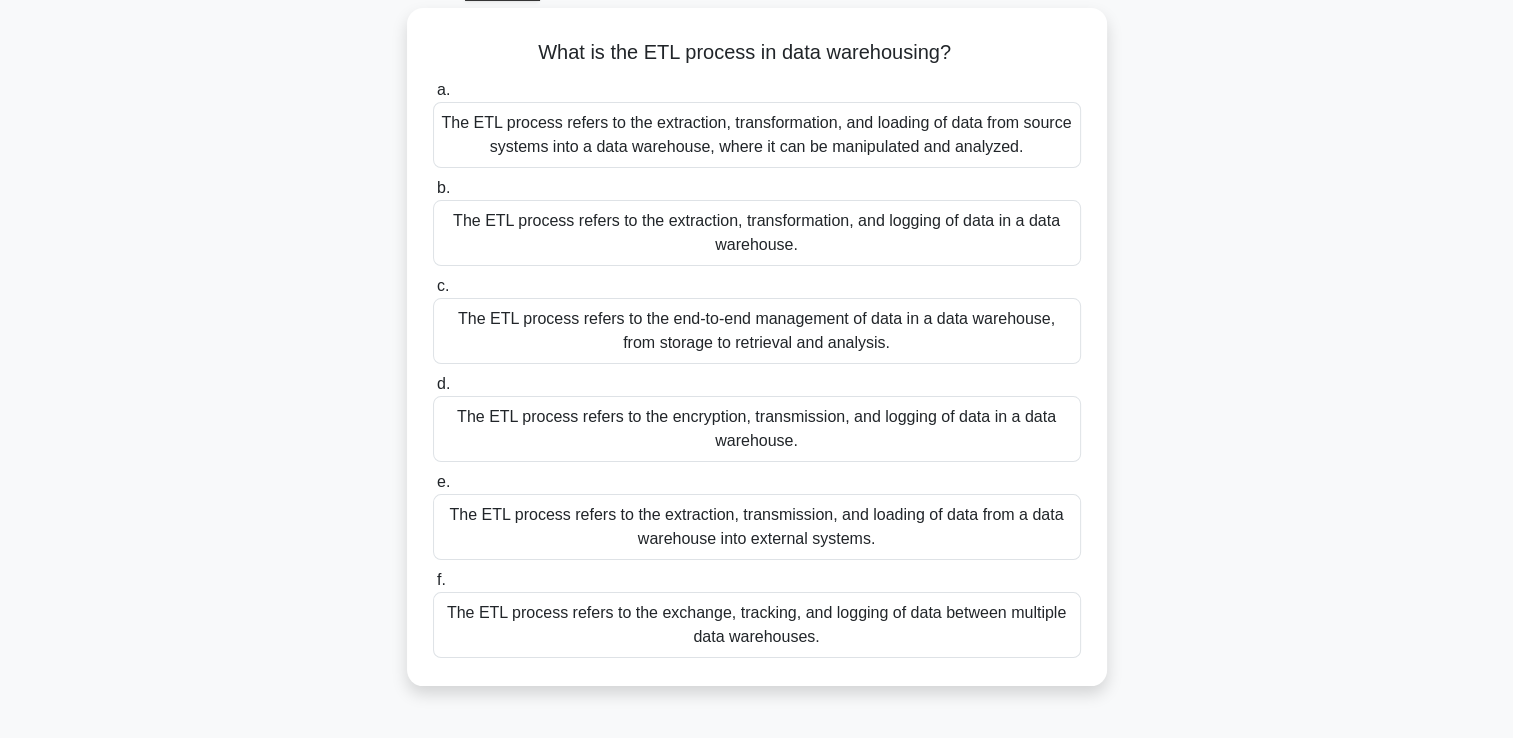 scroll, scrollTop: 110, scrollLeft: 0, axis: vertical 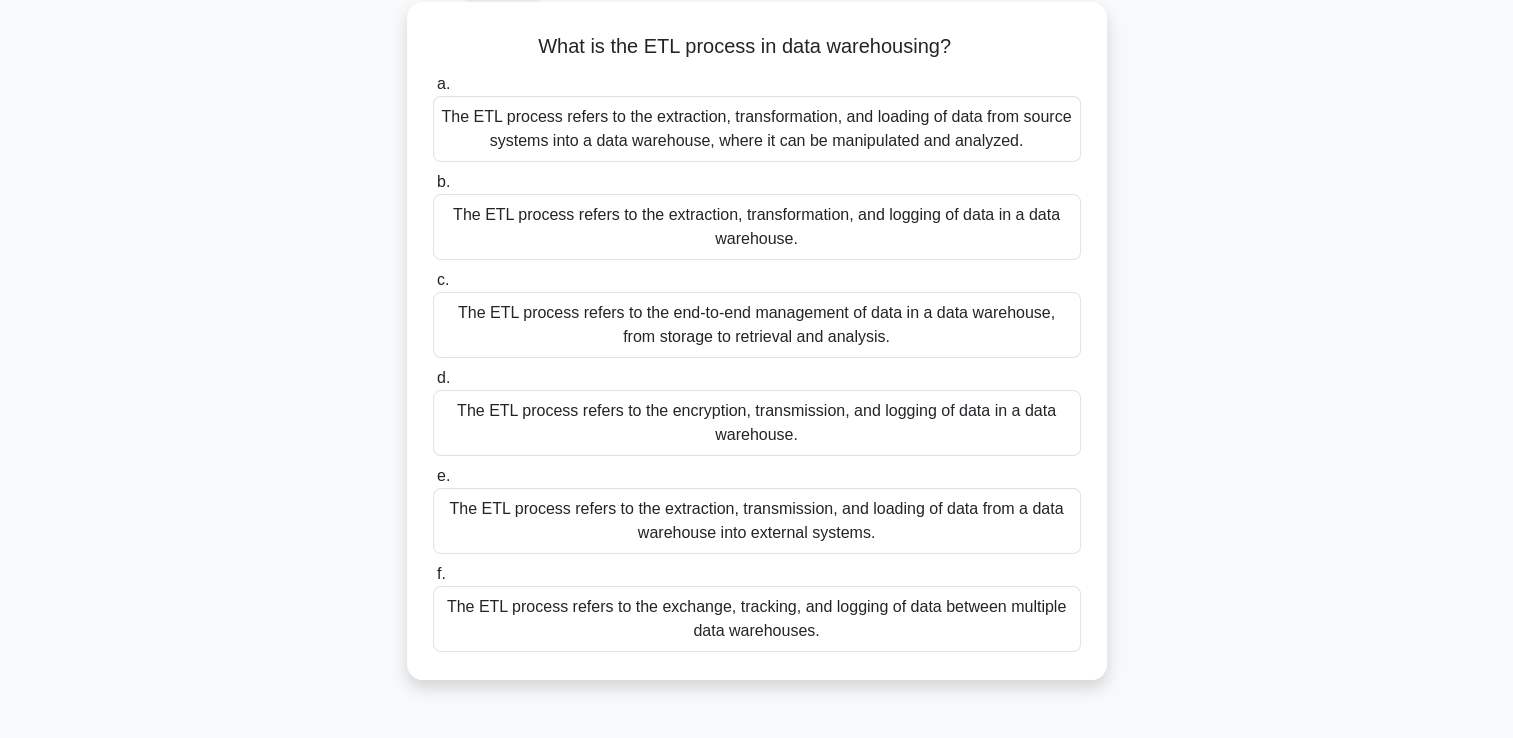 click on "The ETL process refers to the extraction, transformation, and loading of data from source systems into a data warehouse, where it can be manipulated and analyzed." at bounding box center [757, 129] 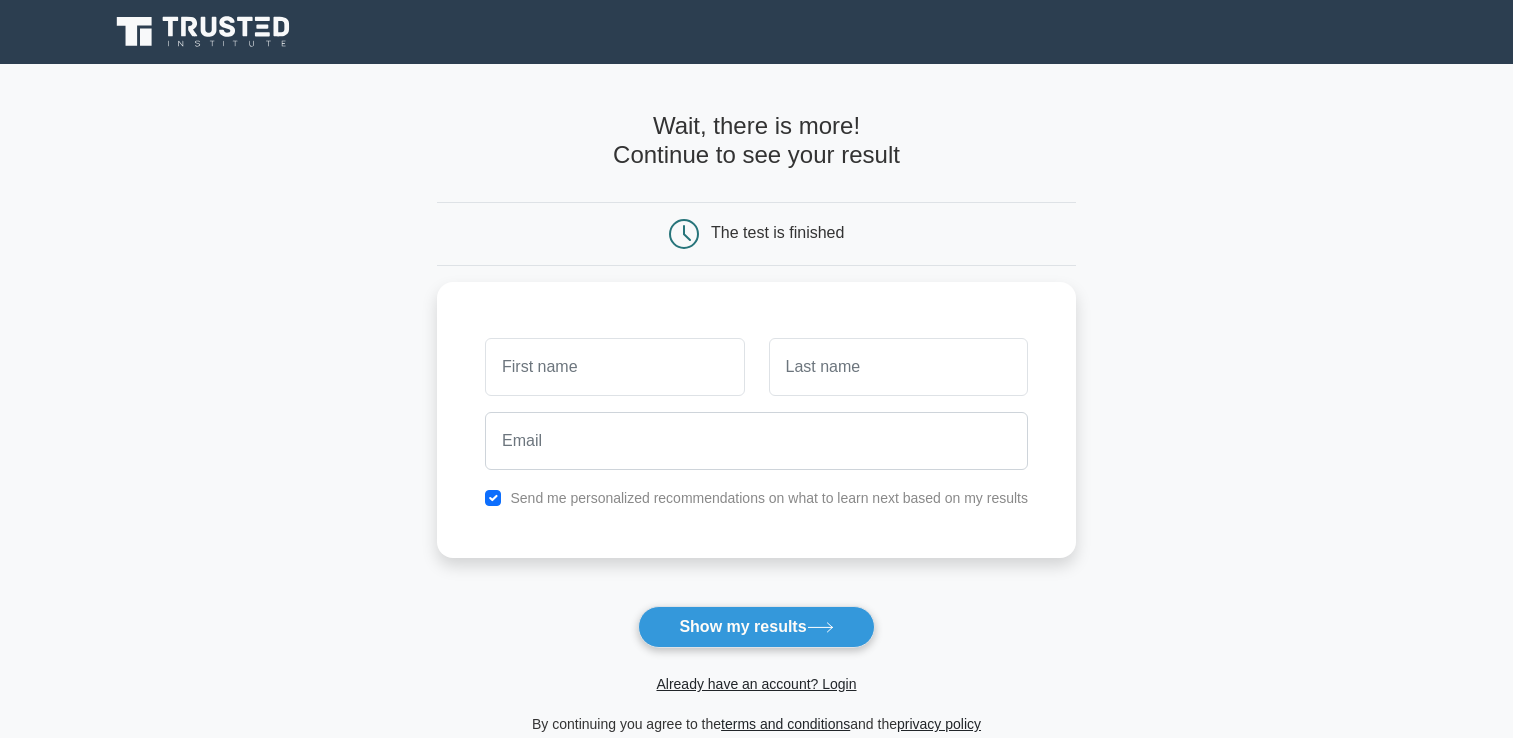 scroll, scrollTop: 0, scrollLeft: 0, axis: both 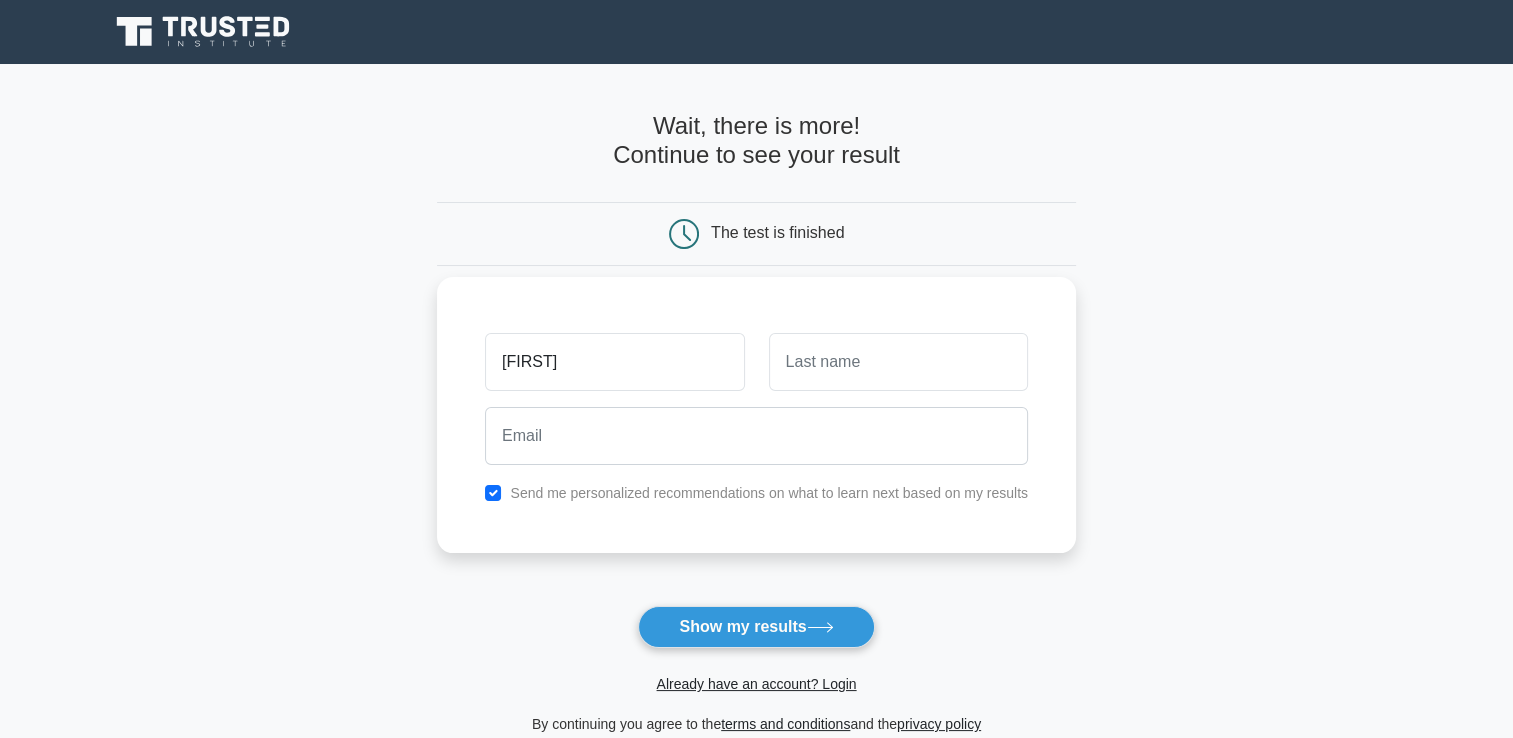 type on "[FIRST]" 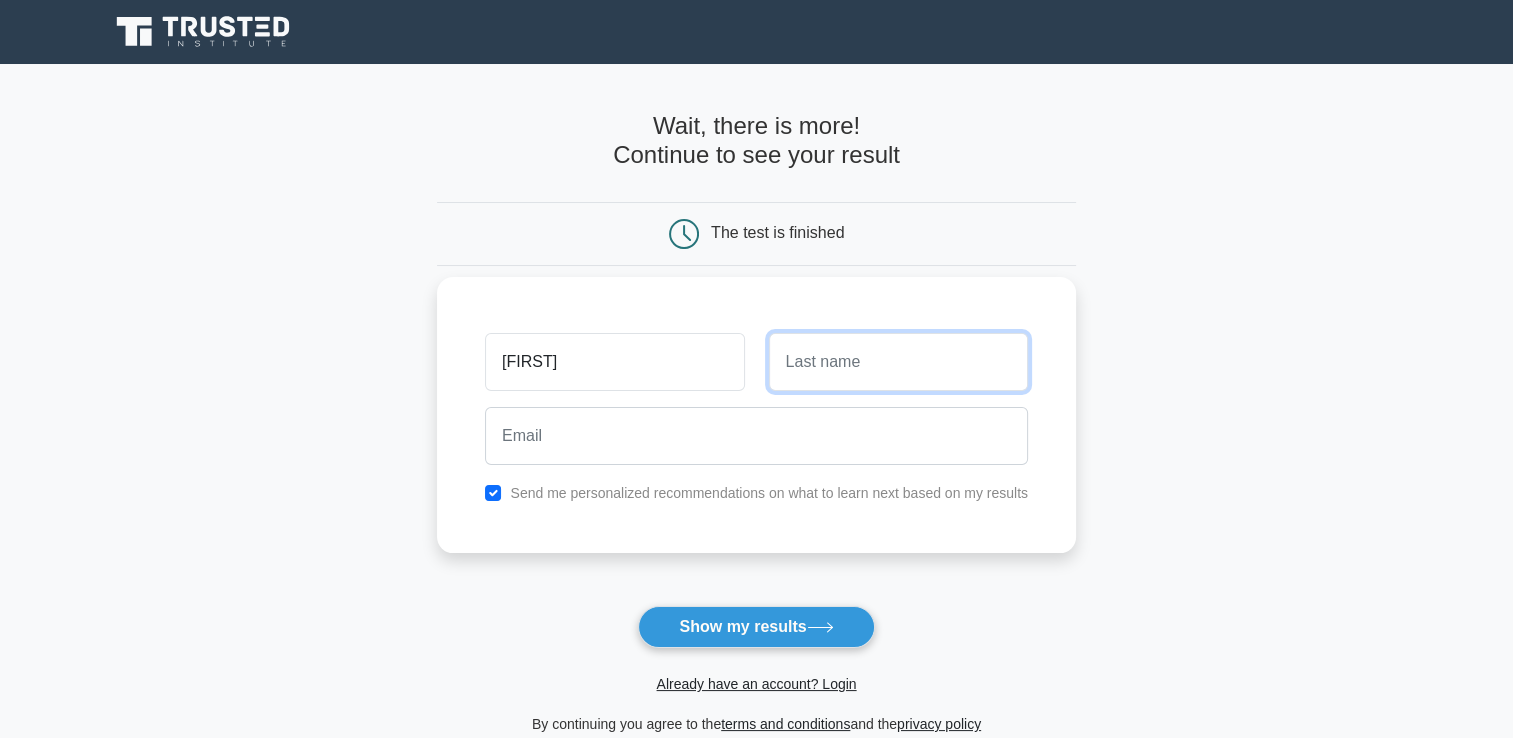 click at bounding box center [898, 362] 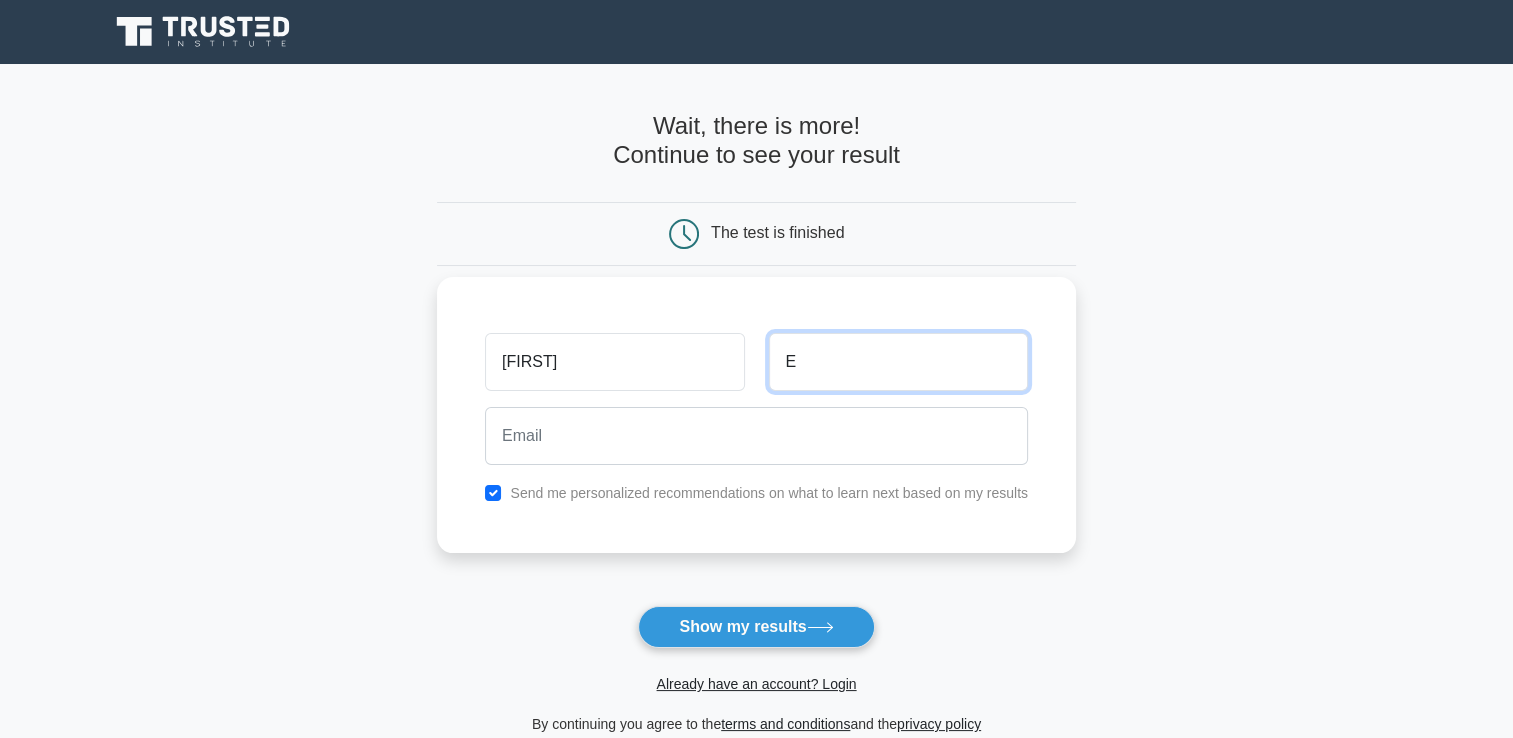 type on "E" 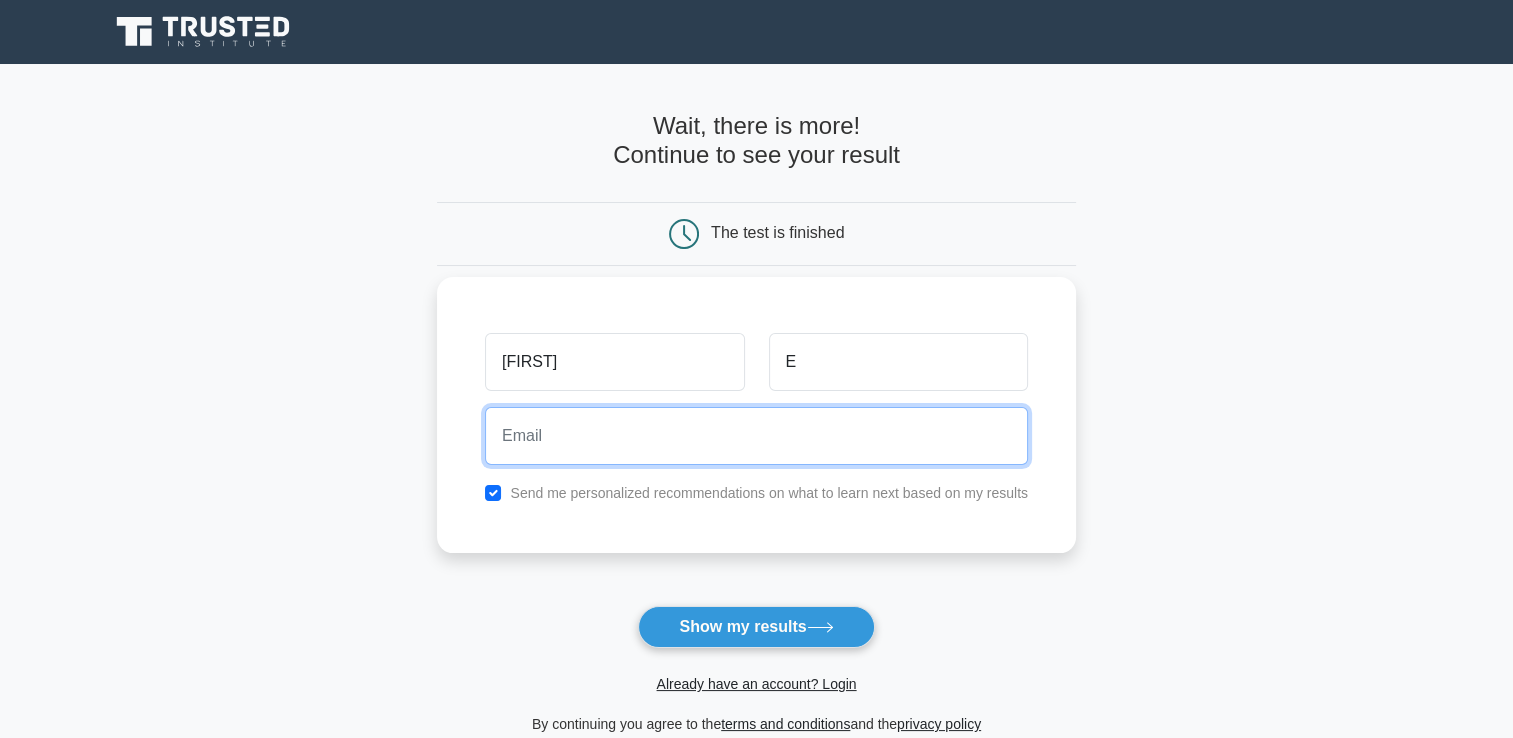click at bounding box center (756, 436) 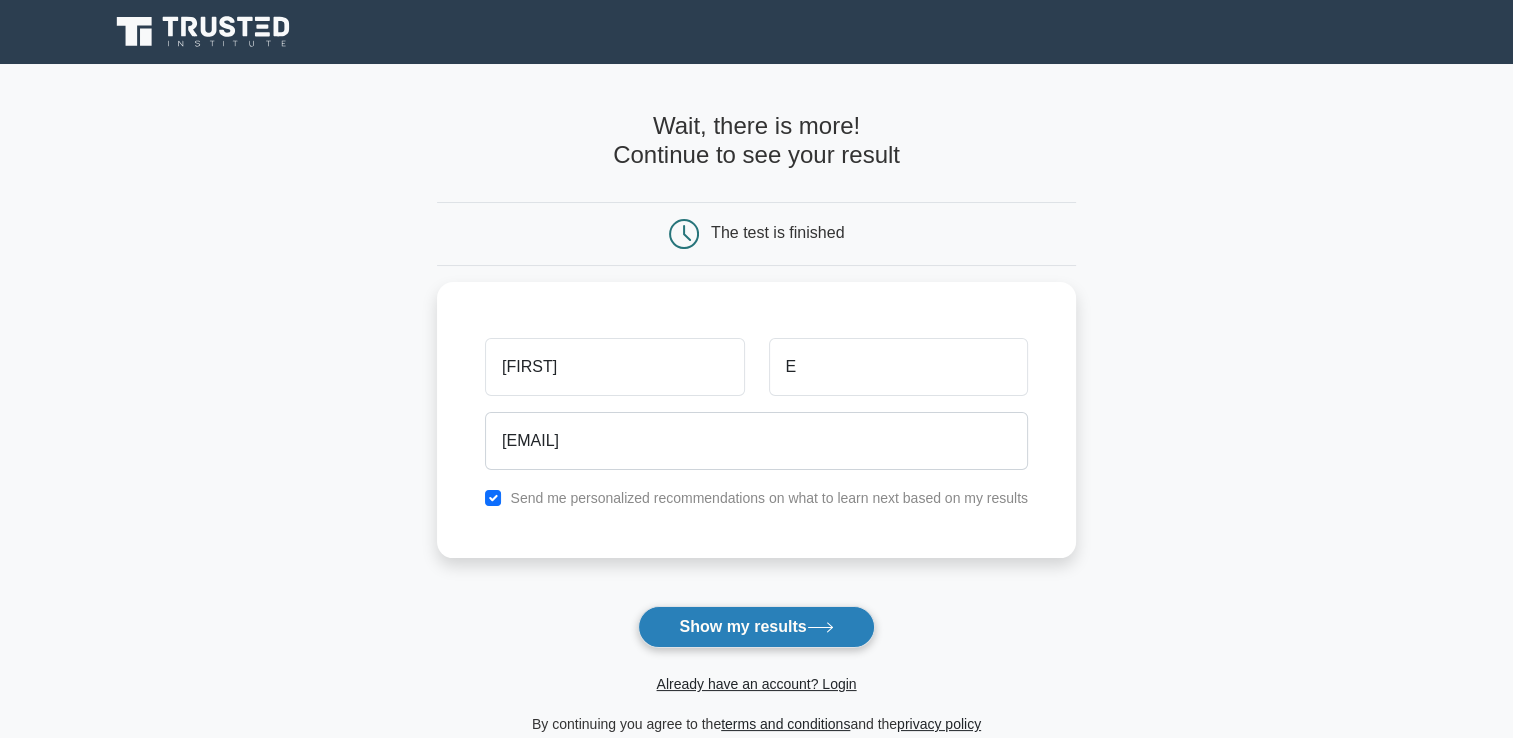 click on "Show my results" at bounding box center [756, 627] 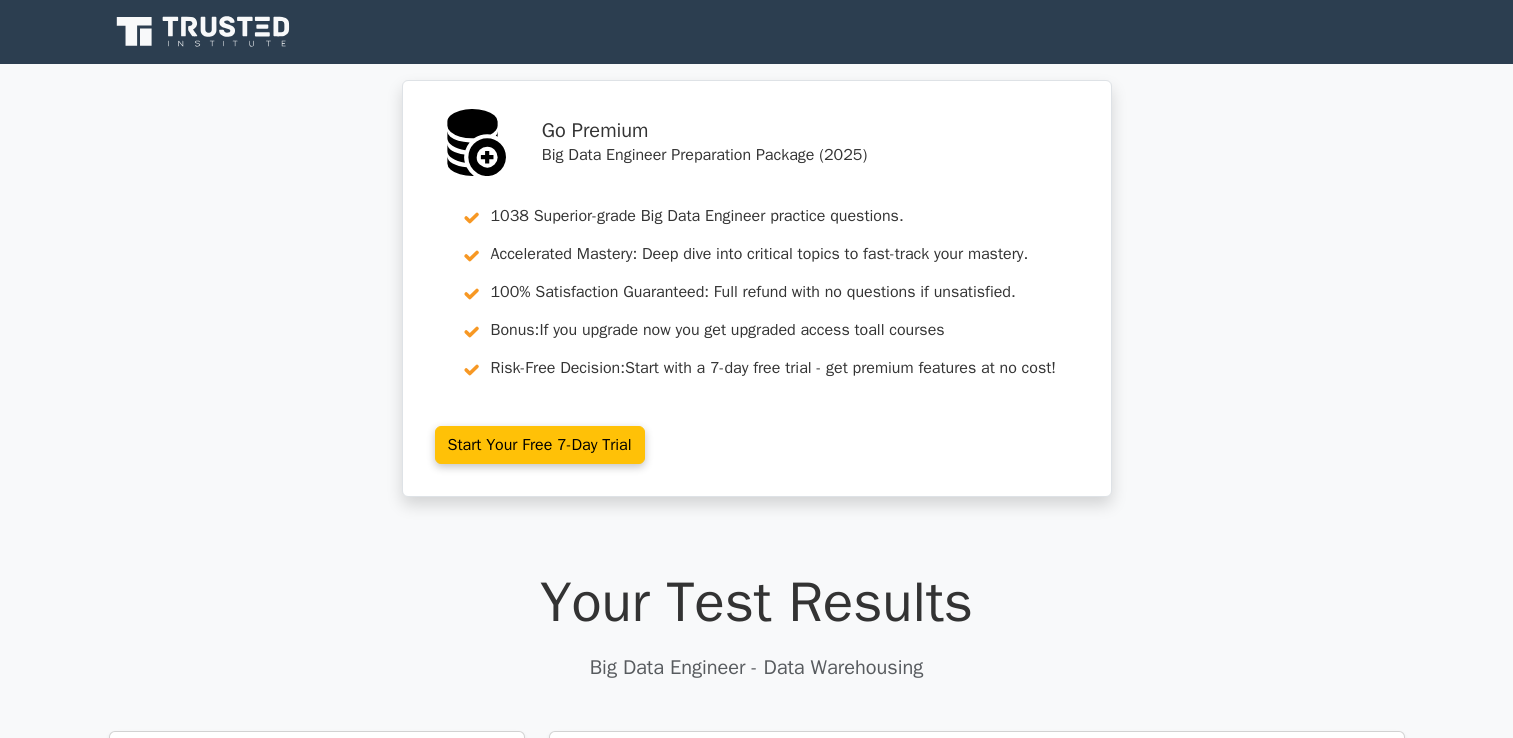 scroll, scrollTop: 0, scrollLeft: 0, axis: both 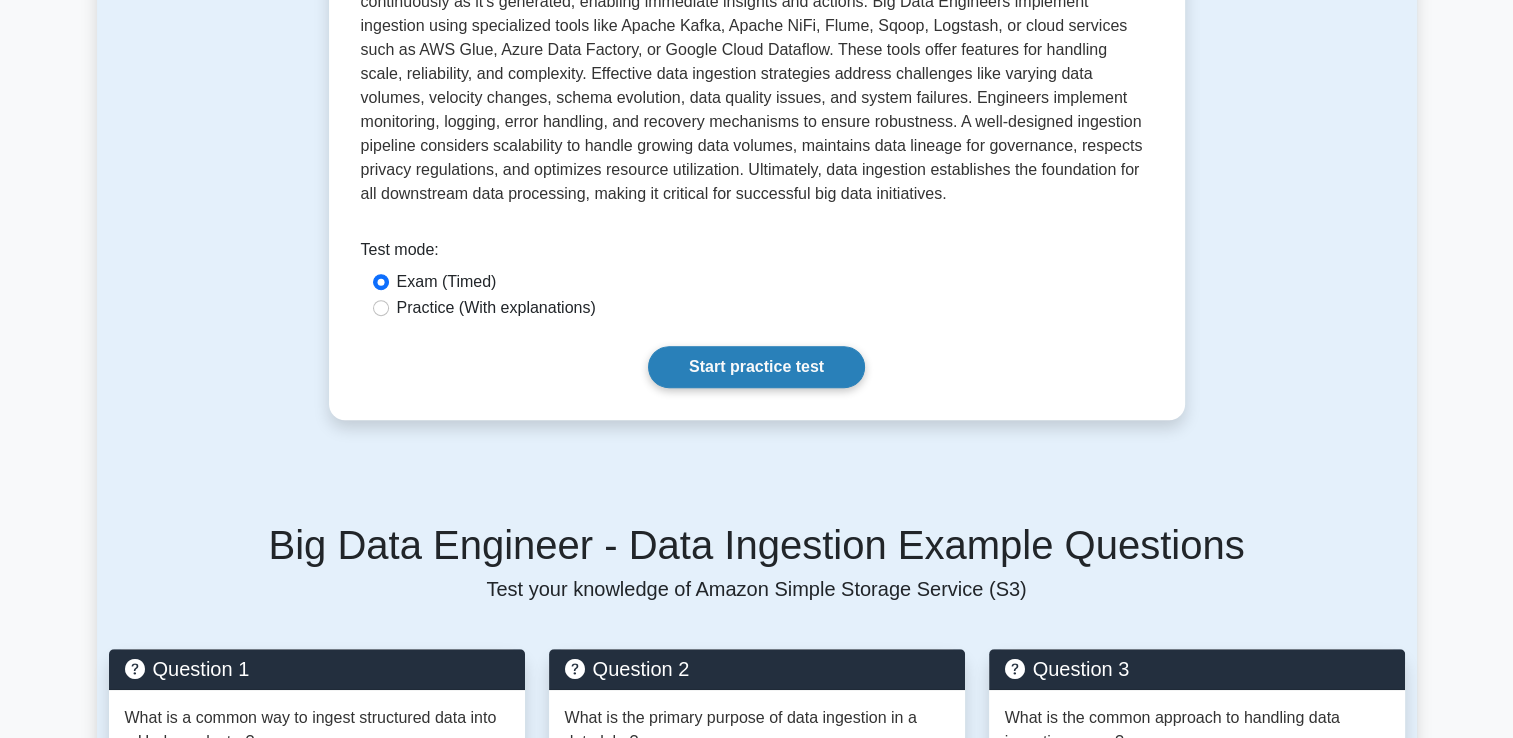 click on "Start practice test" at bounding box center (756, 367) 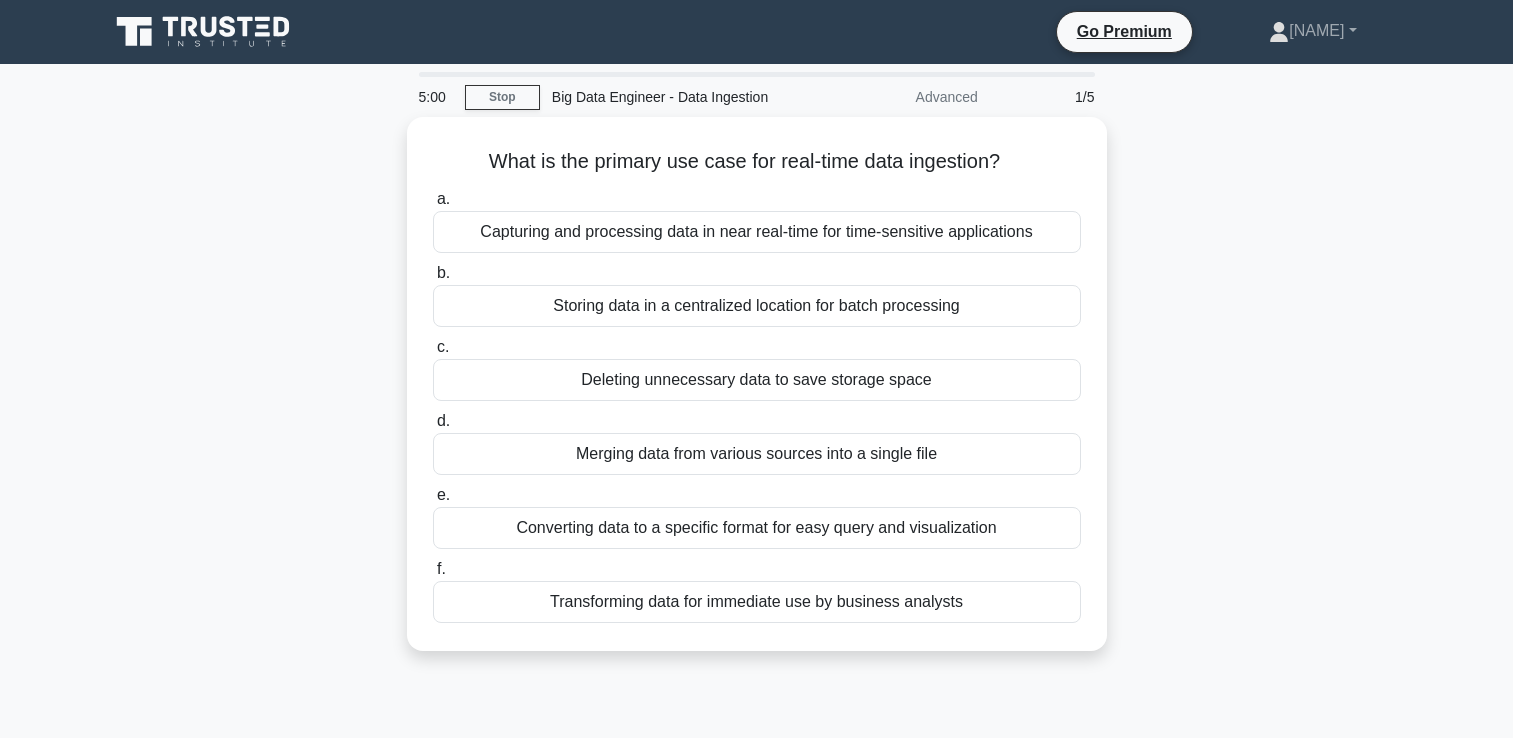 scroll, scrollTop: 0, scrollLeft: 0, axis: both 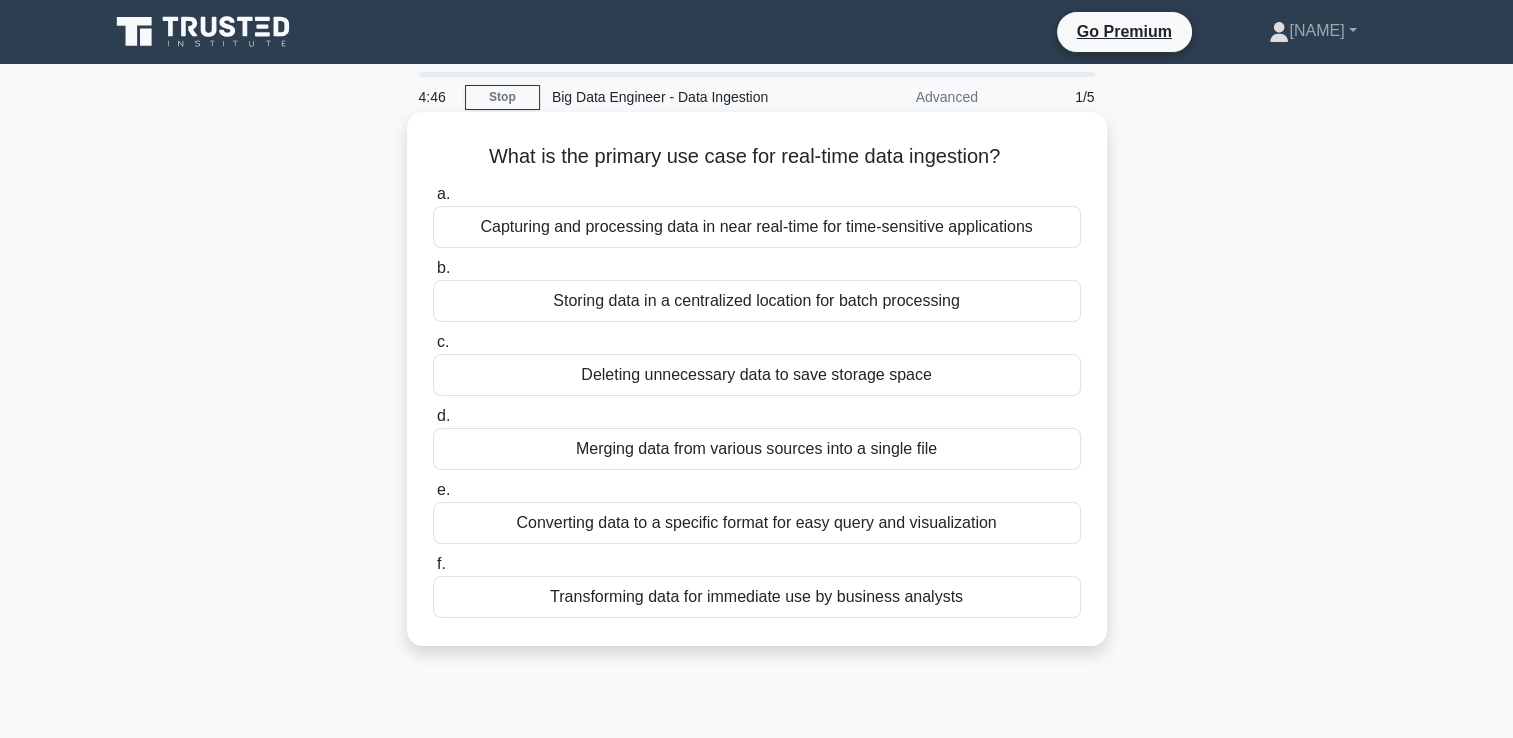 click on "Capturing and processing data in near real-time for time-sensitive applications" at bounding box center (757, 227) 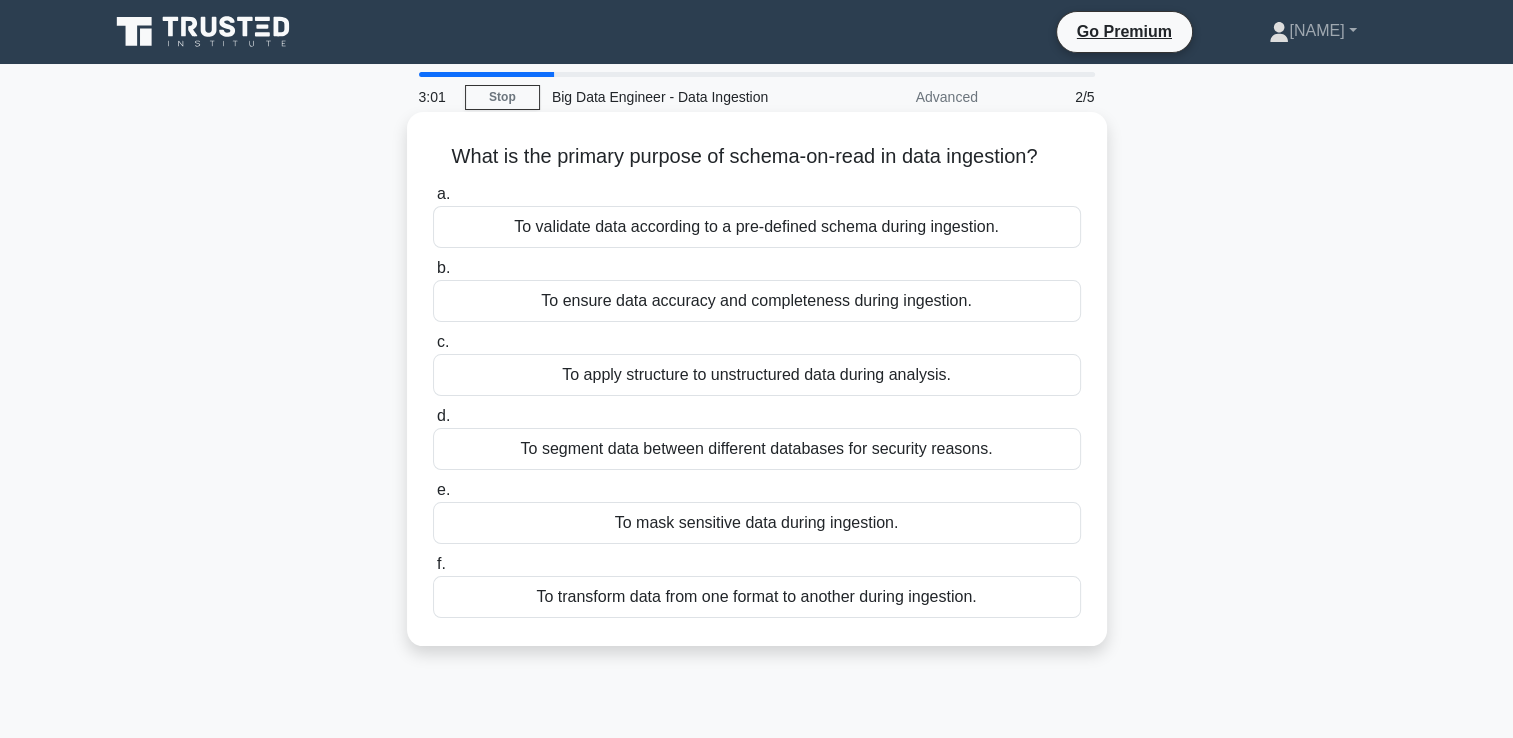 click on "To ensure data accuracy and completeness during ingestion." at bounding box center [757, 301] 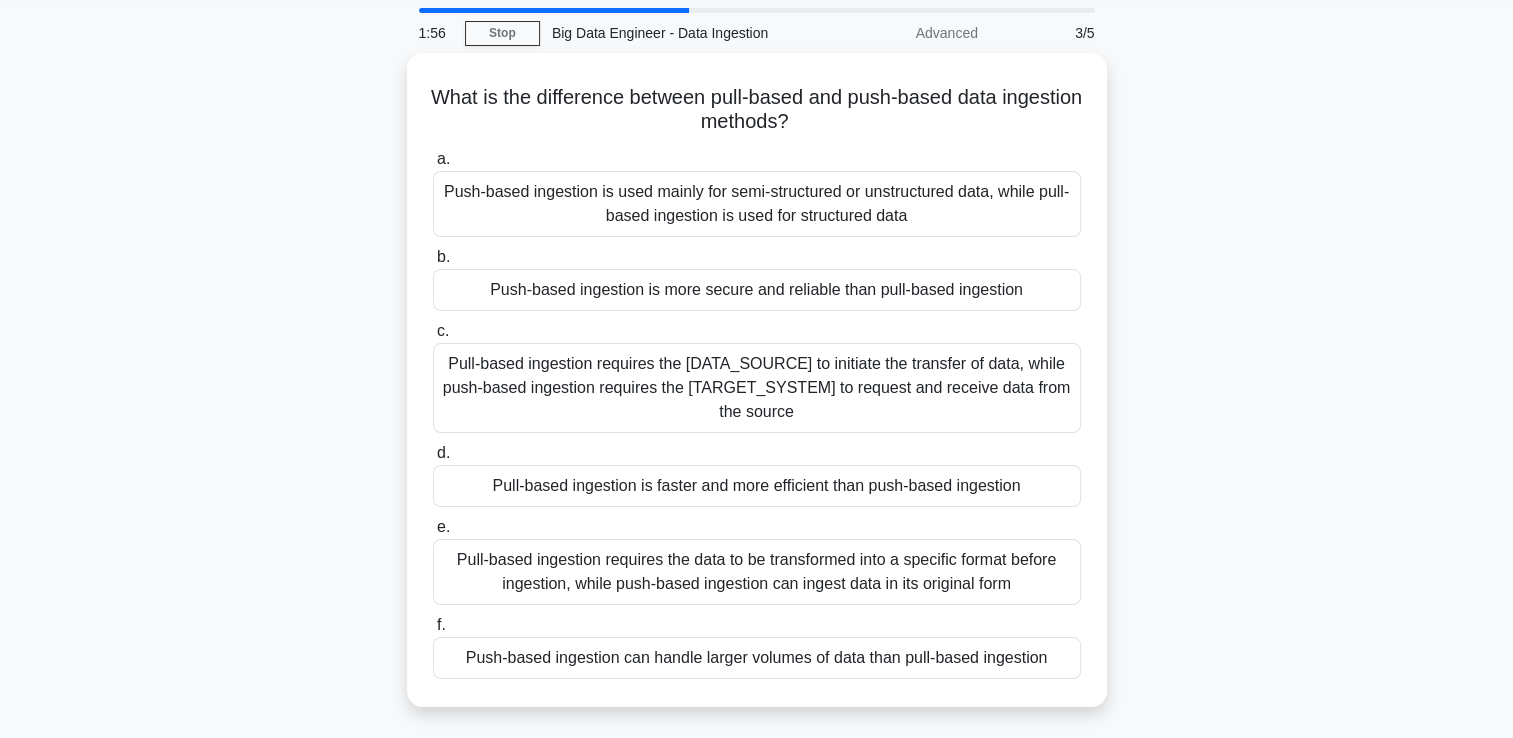 scroll, scrollTop: 63, scrollLeft: 0, axis: vertical 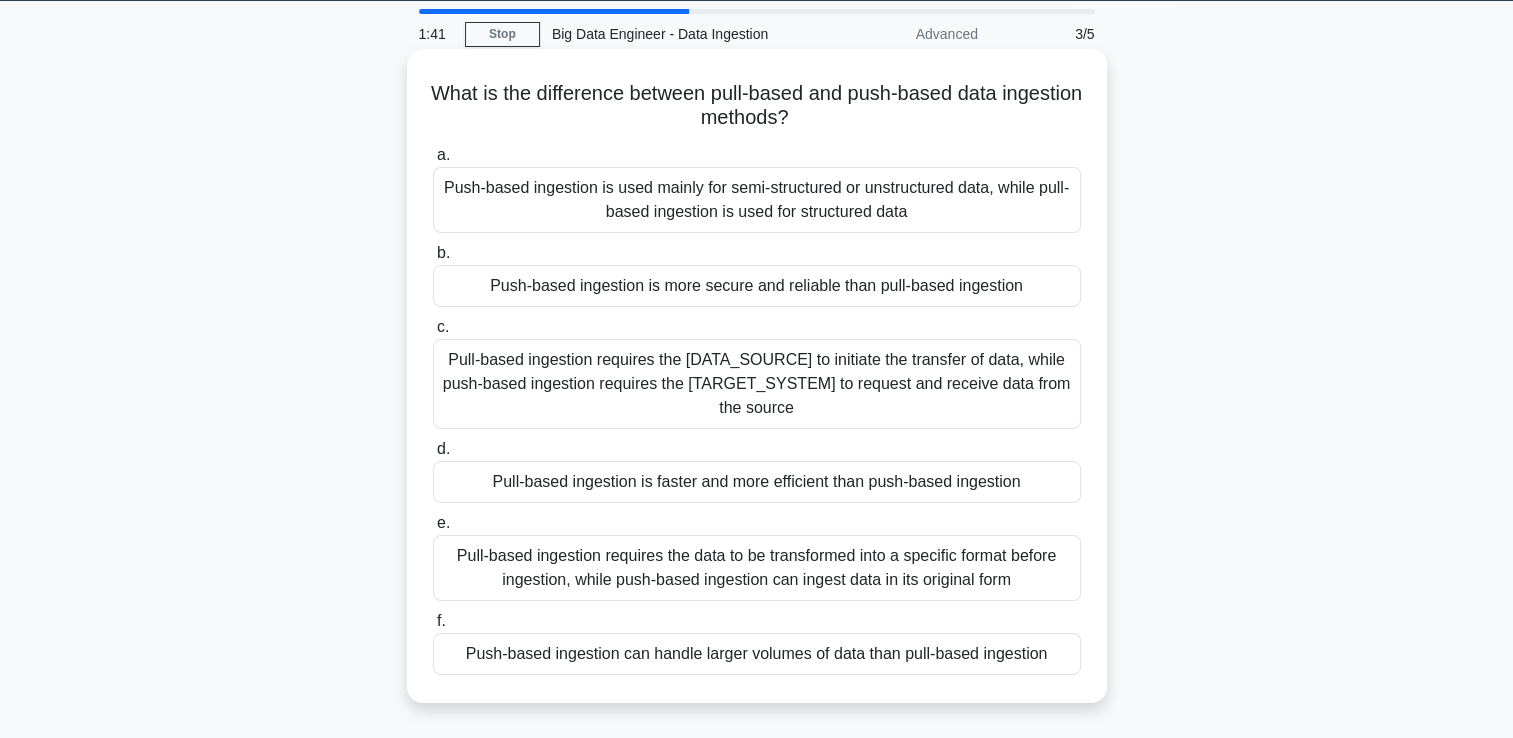 click on "Pull-based ingestion requires the data source to initiate the transfer of data, while push-based ingestion requires the target system to request and receive data from the source" at bounding box center (757, 384) 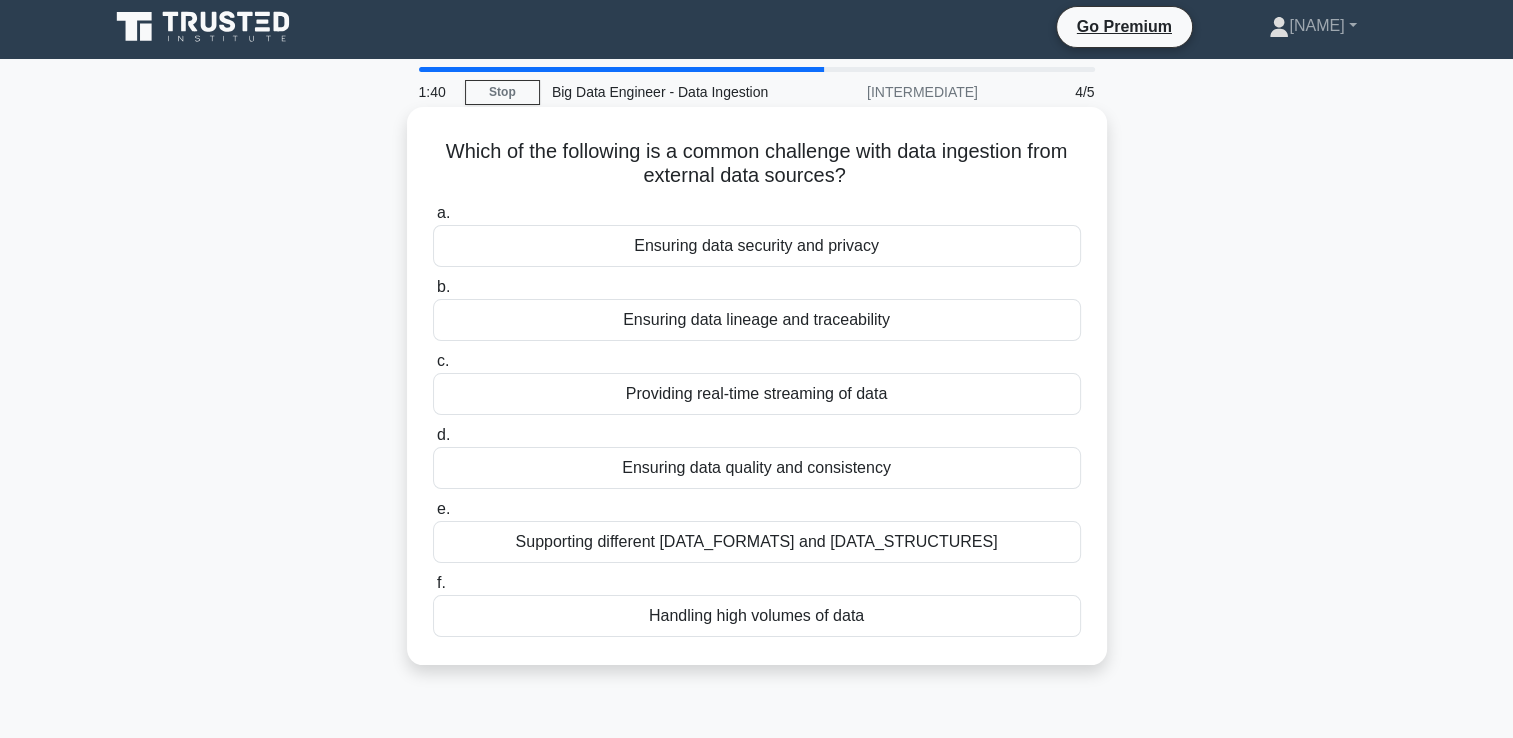 scroll, scrollTop: 0, scrollLeft: 0, axis: both 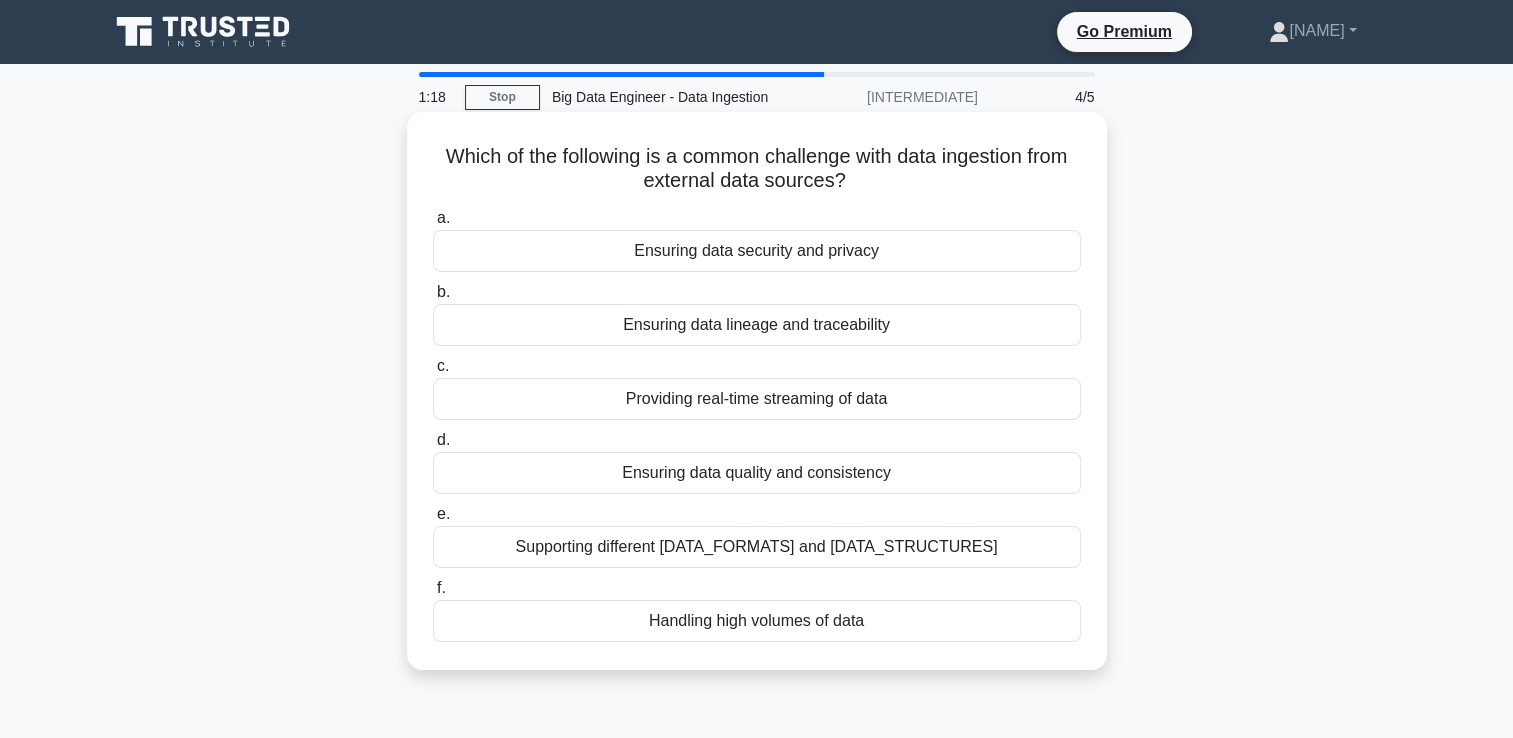click on "Ensuring data security and privacy" at bounding box center [757, 251] 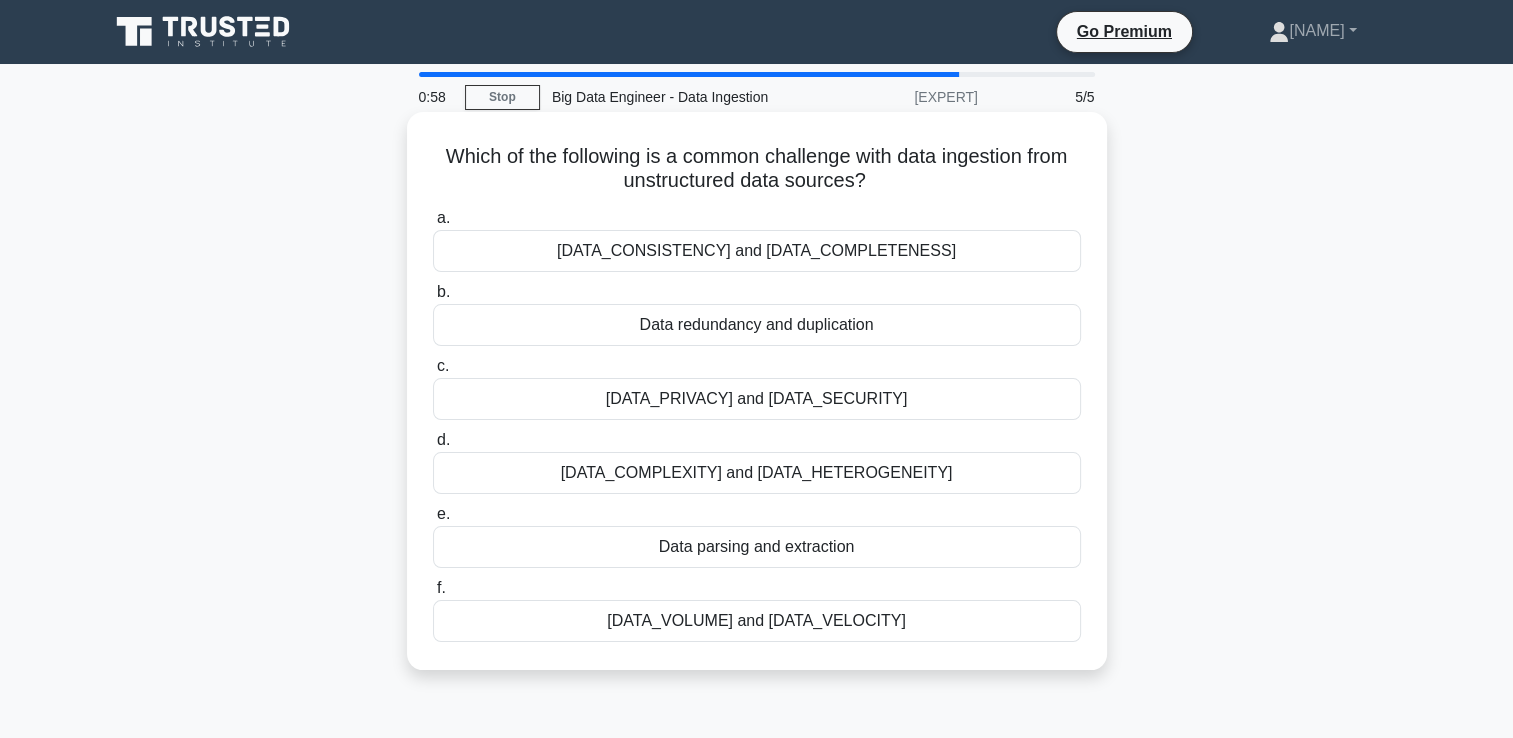 click on "Data consistency and completeness" at bounding box center (757, 251) 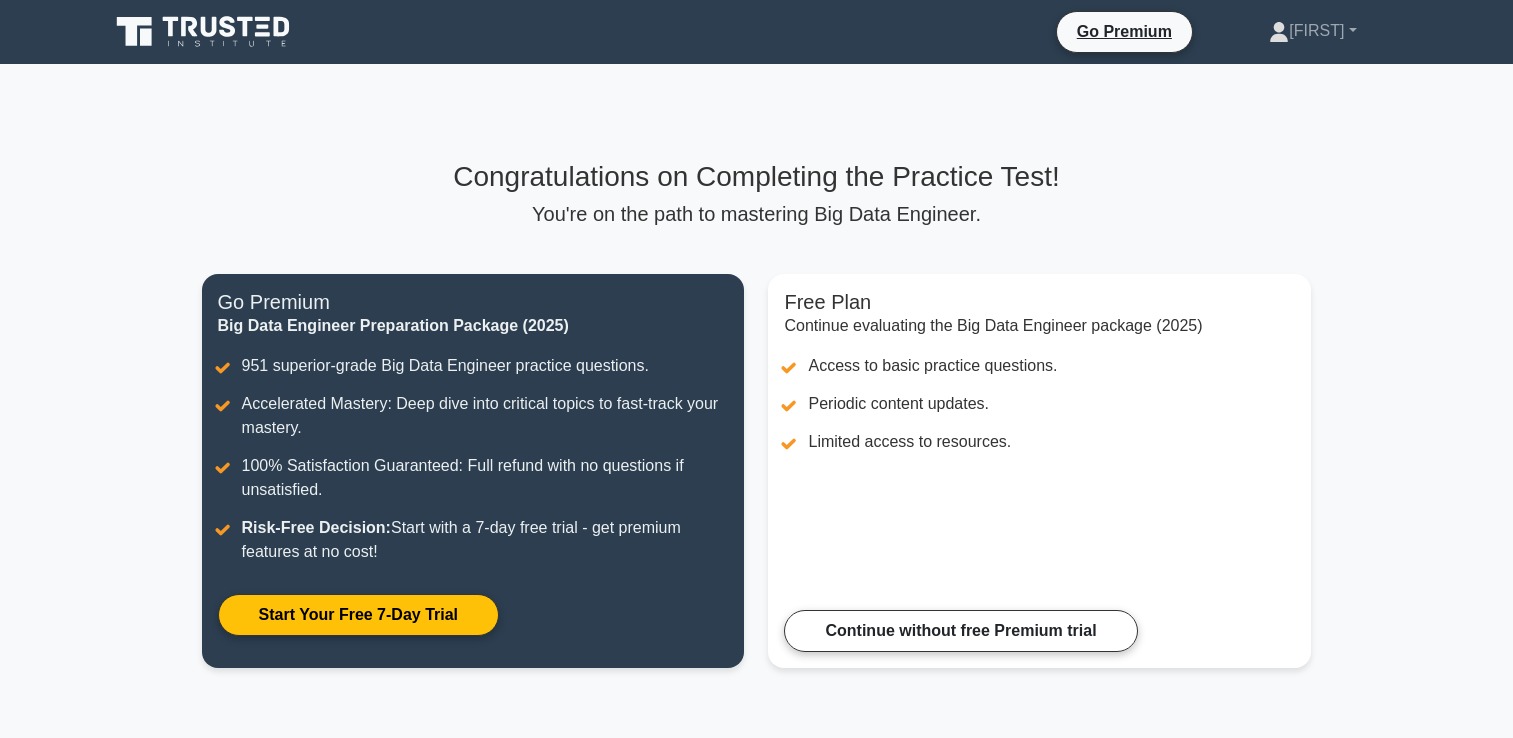 scroll, scrollTop: 0, scrollLeft: 0, axis: both 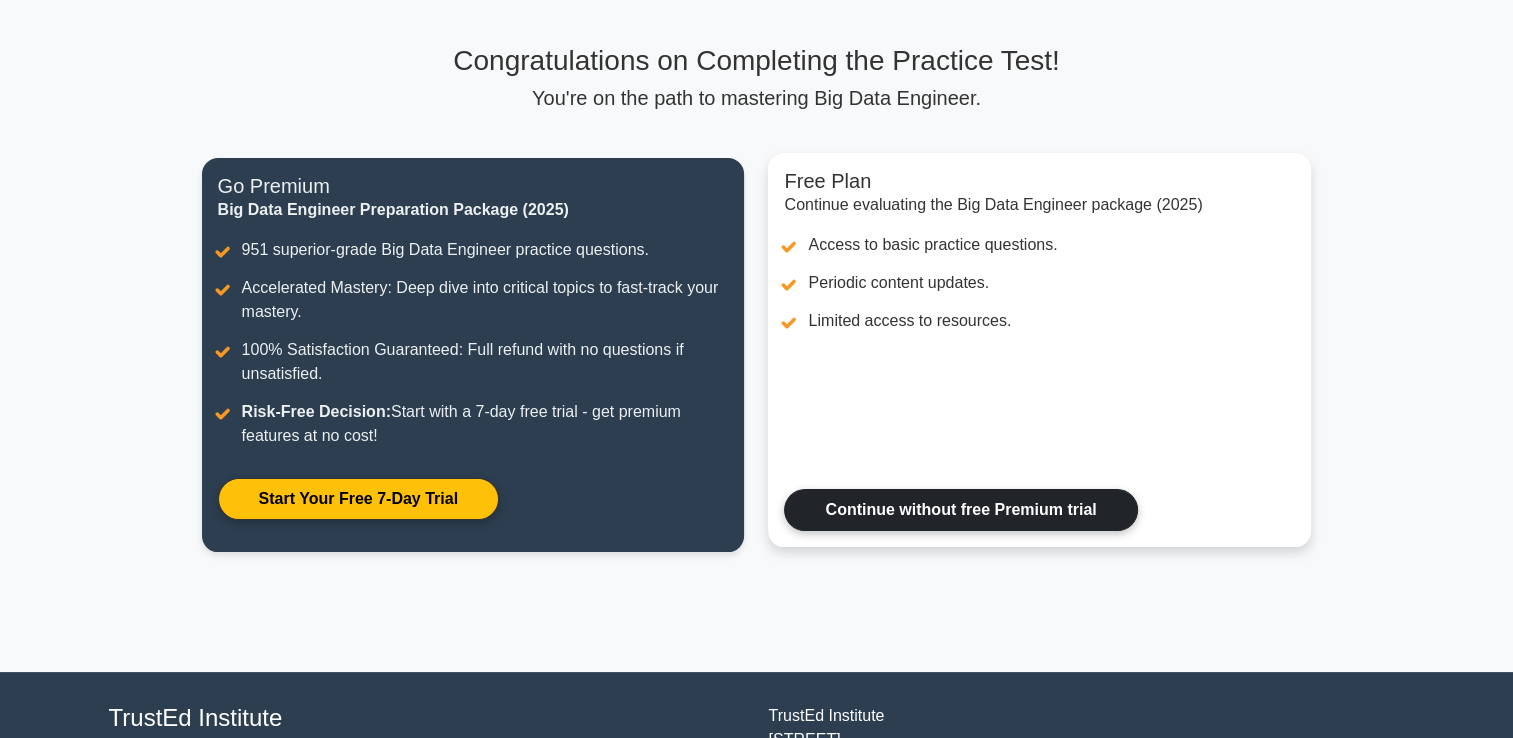 click on "Continue without free Premium trial" at bounding box center [960, 510] 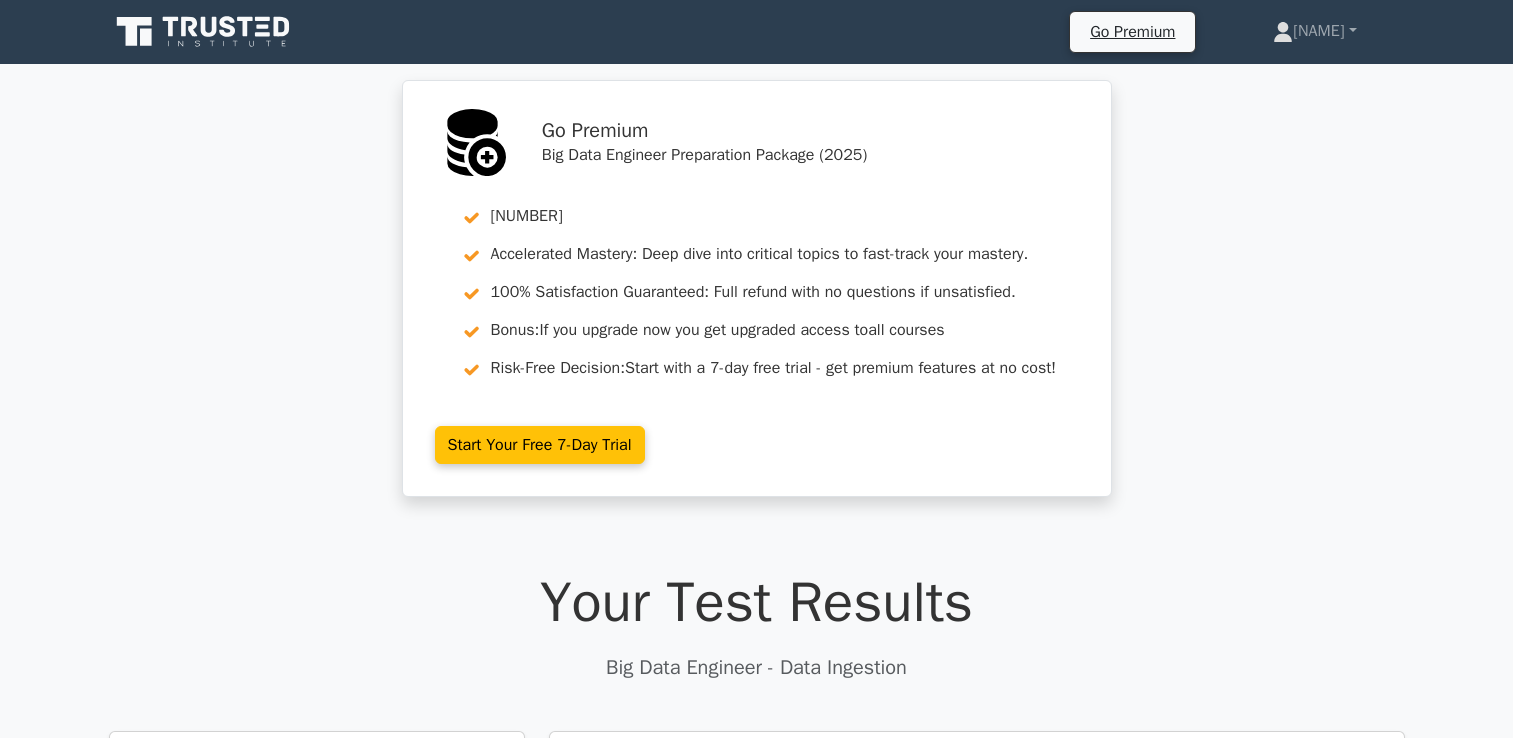 scroll, scrollTop: 0, scrollLeft: 0, axis: both 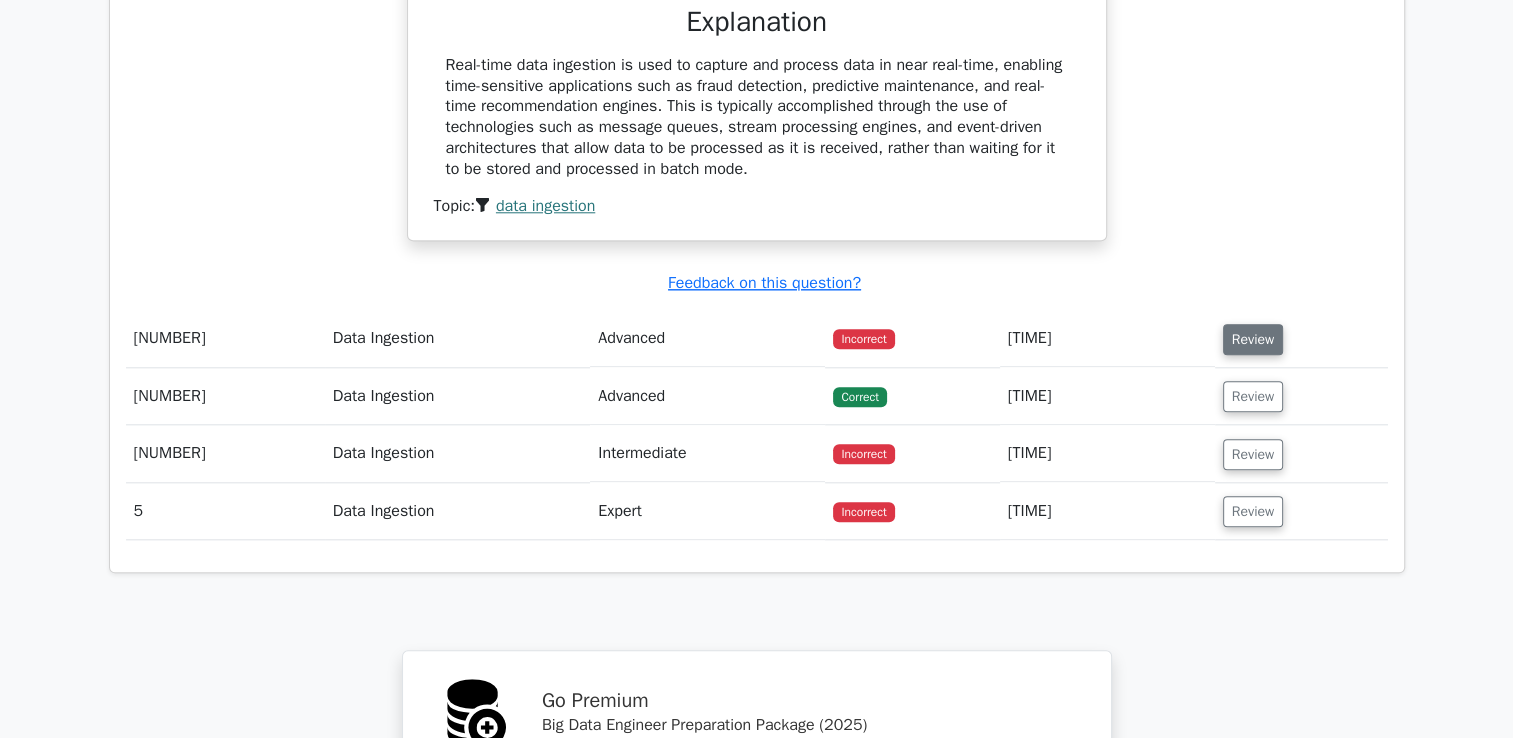 click on "Review" at bounding box center (1253, 339) 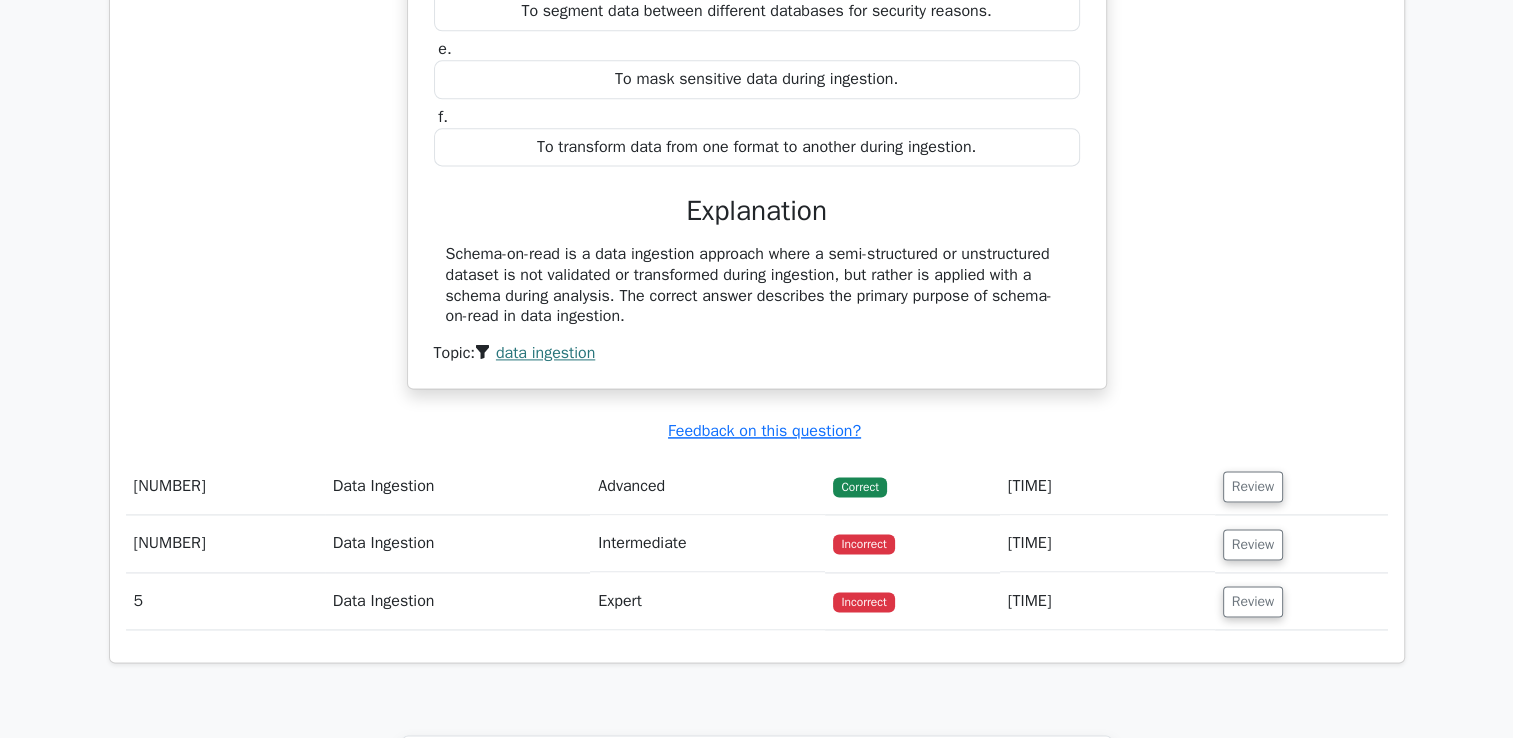 scroll, scrollTop: 2678, scrollLeft: 0, axis: vertical 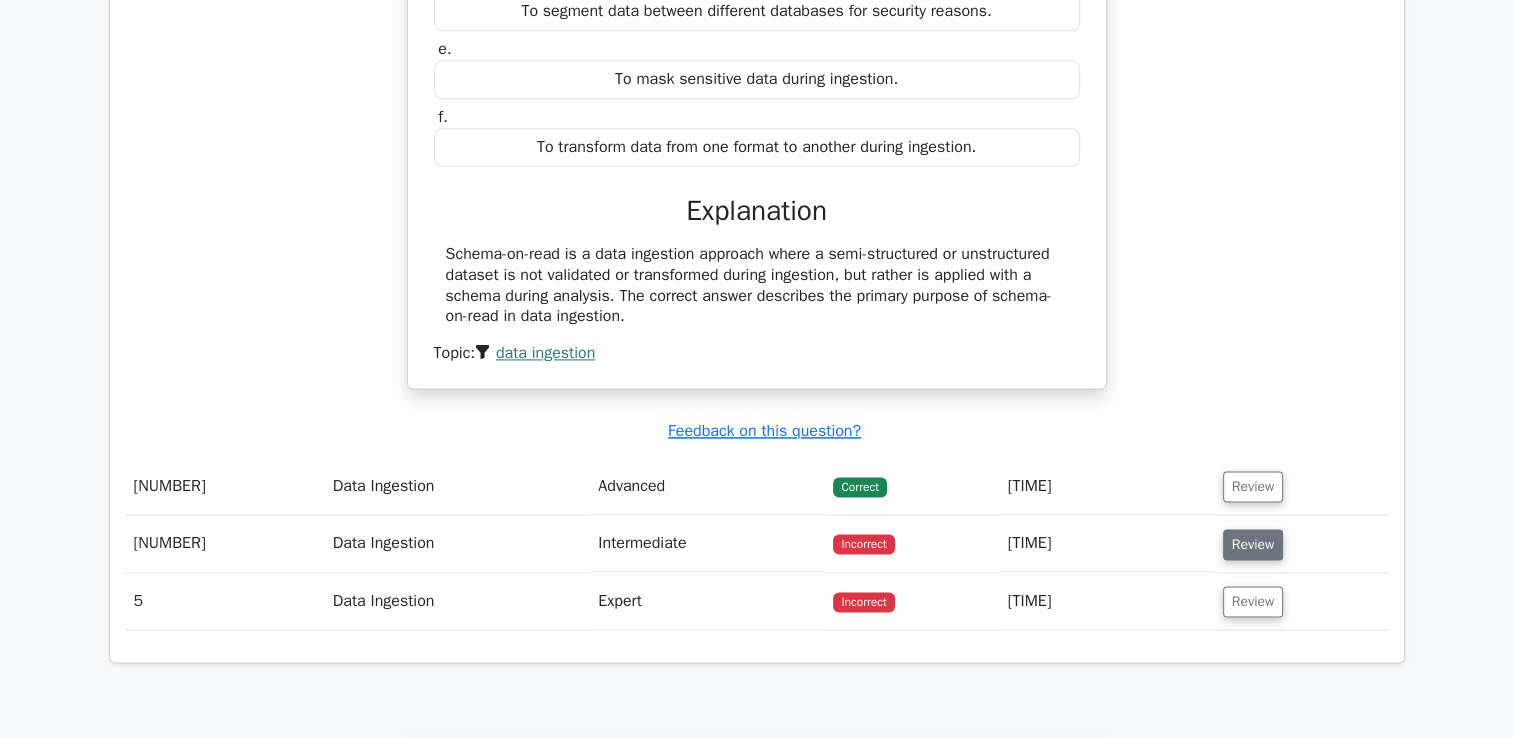 click on "Review" at bounding box center (1253, 544) 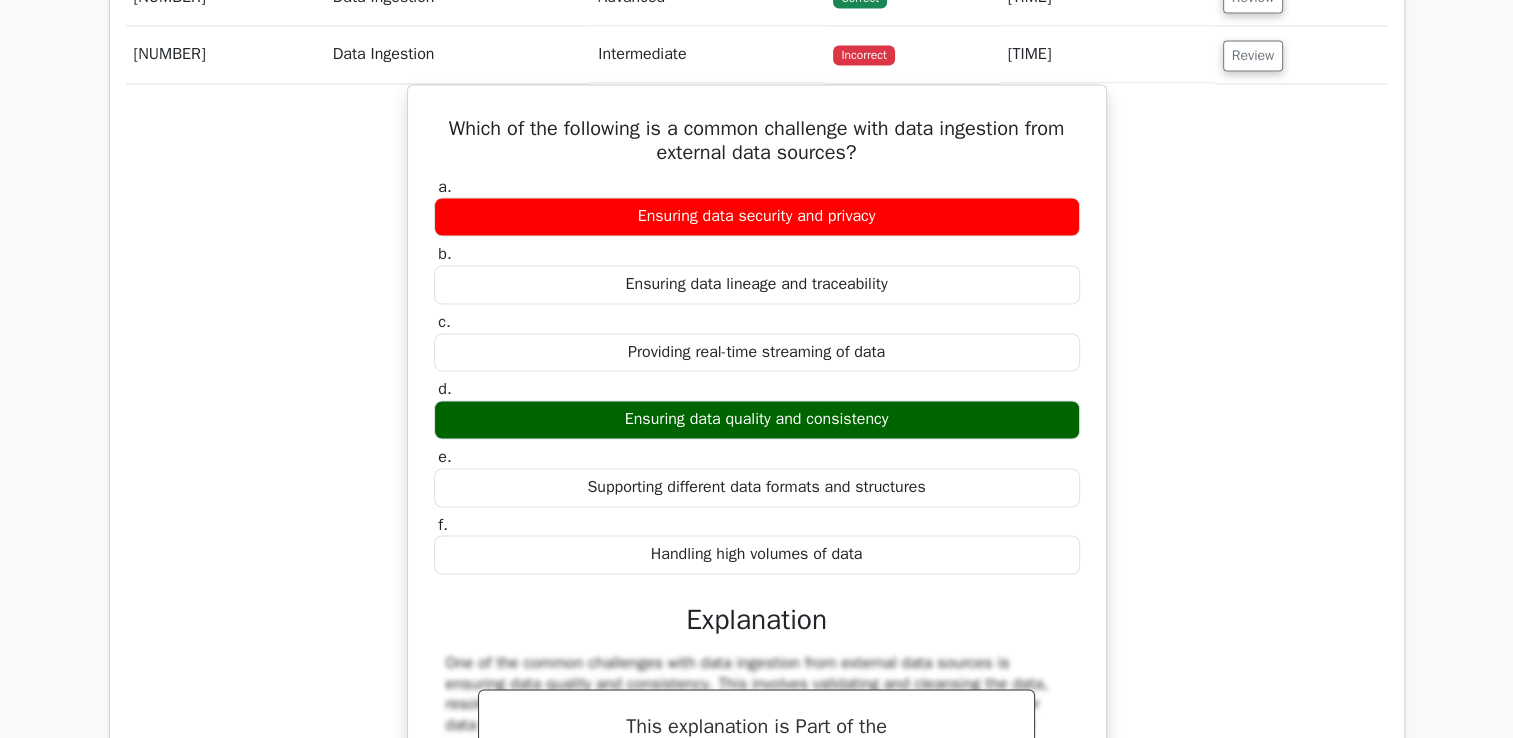 scroll, scrollTop: 3177, scrollLeft: 0, axis: vertical 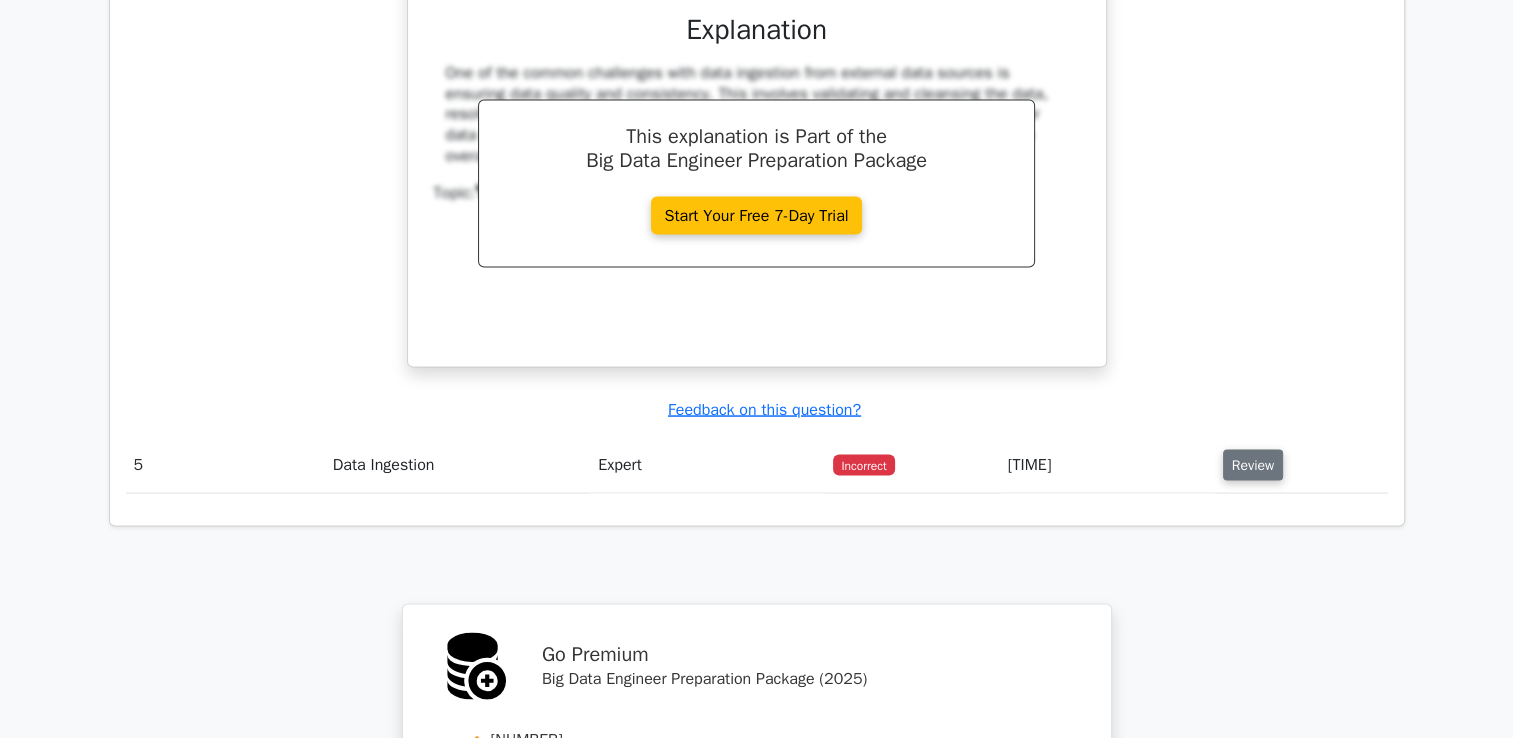 click on "Review" at bounding box center [1253, 464] 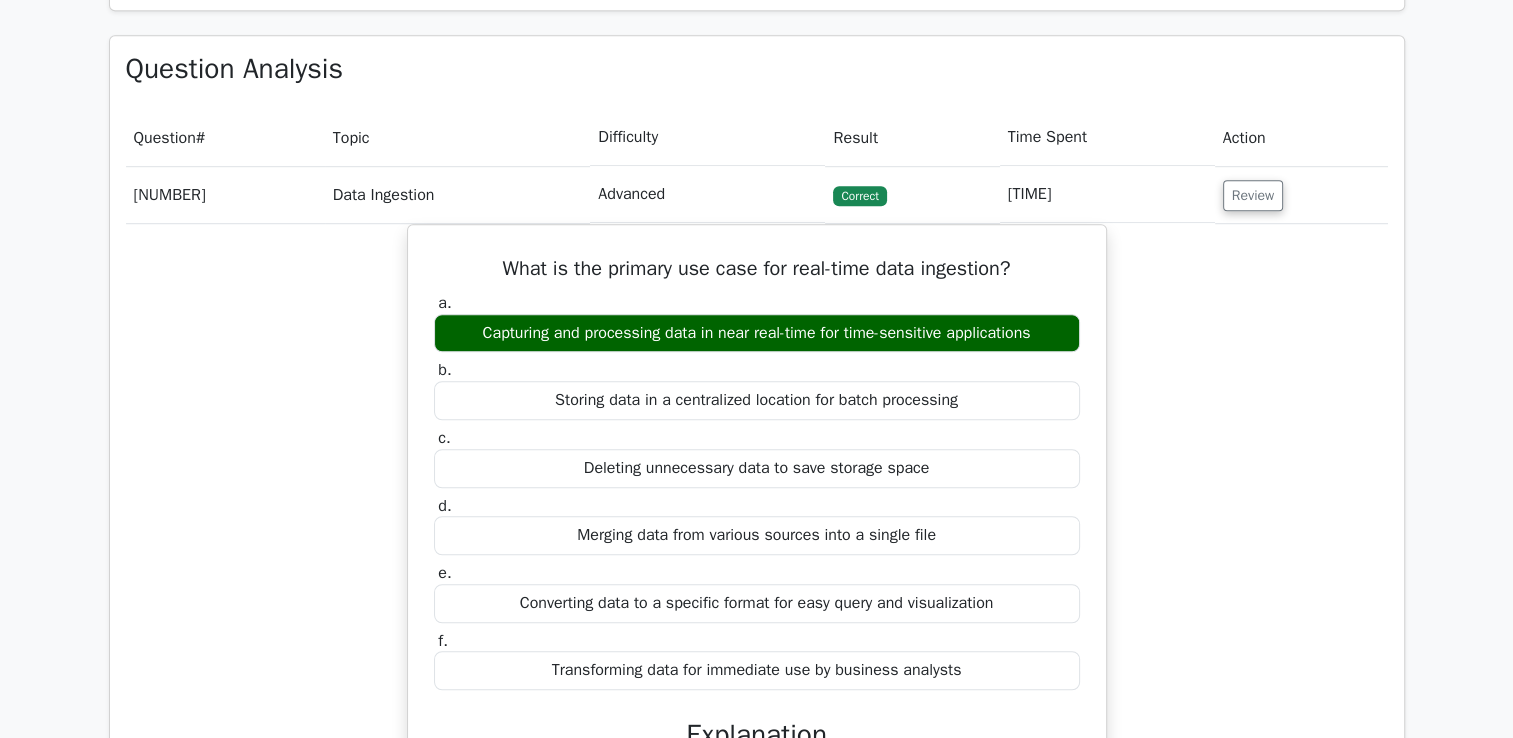 scroll, scrollTop: 1053, scrollLeft: 0, axis: vertical 